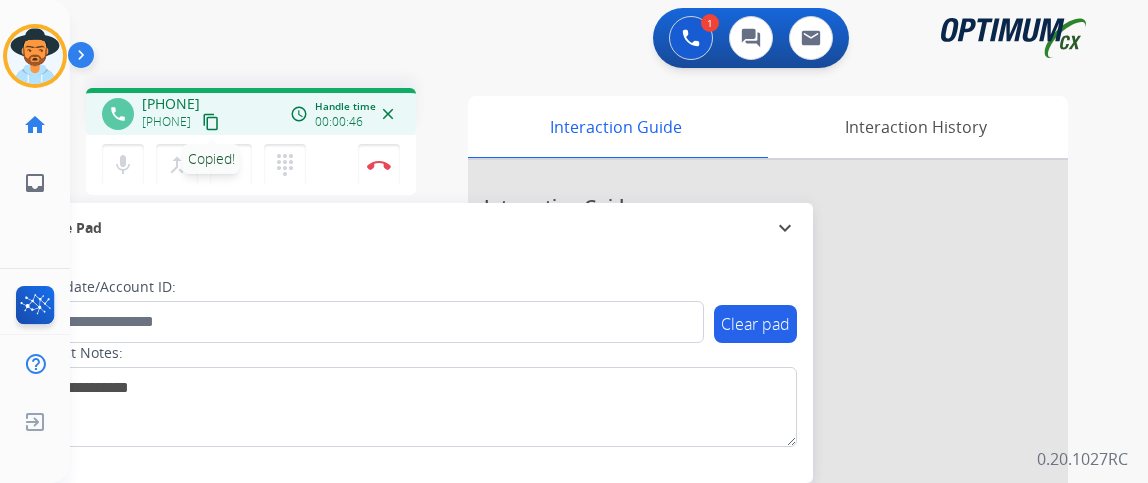 scroll, scrollTop: 0, scrollLeft: 0, axis: both 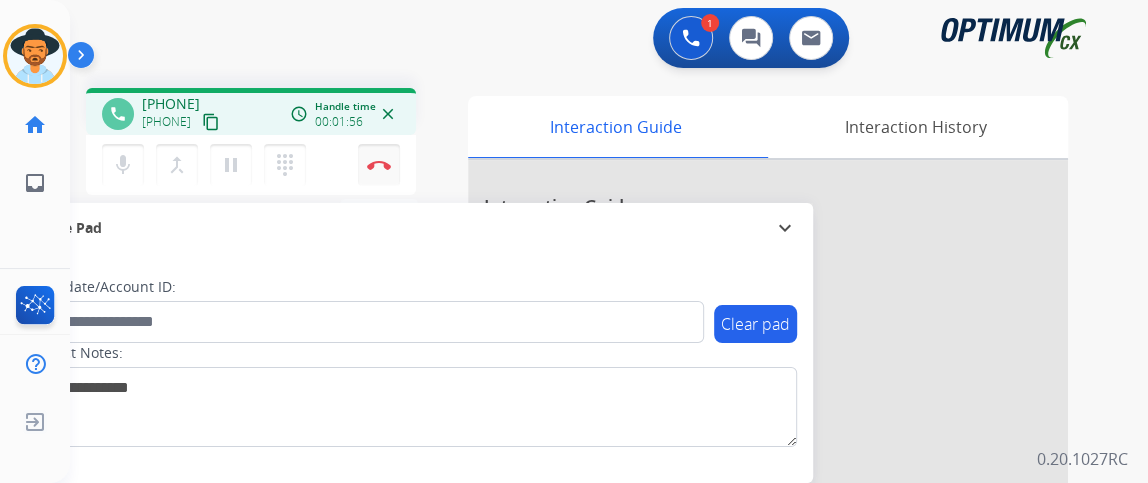 click at bounding box center [379, 165] 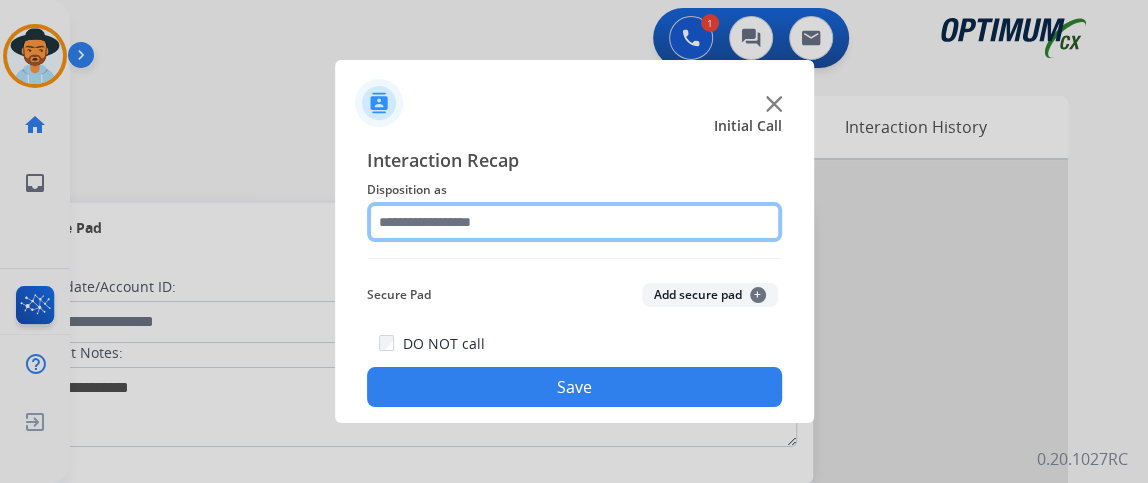 click 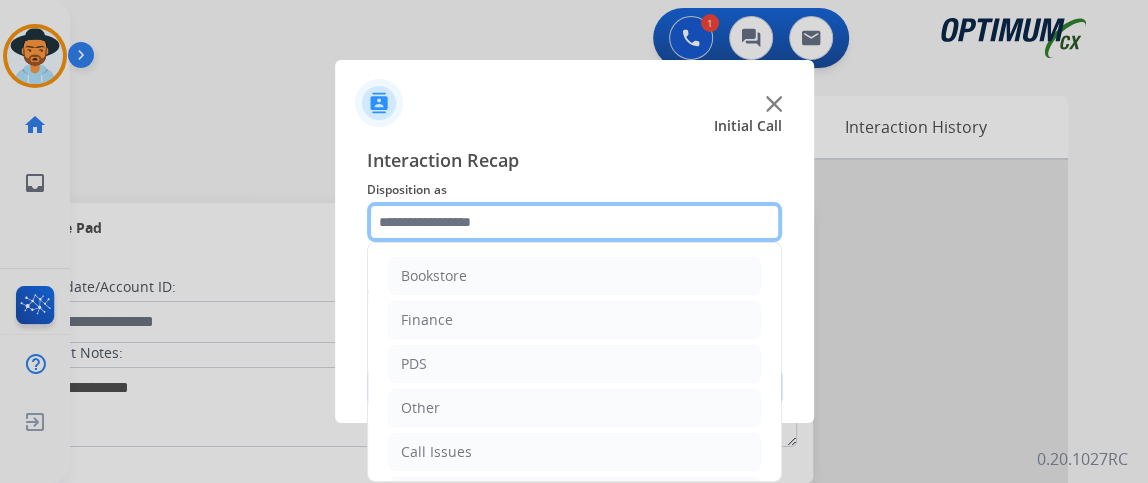 scroll, scrollTop: 131, scrollLeft: 0, axis: vertical 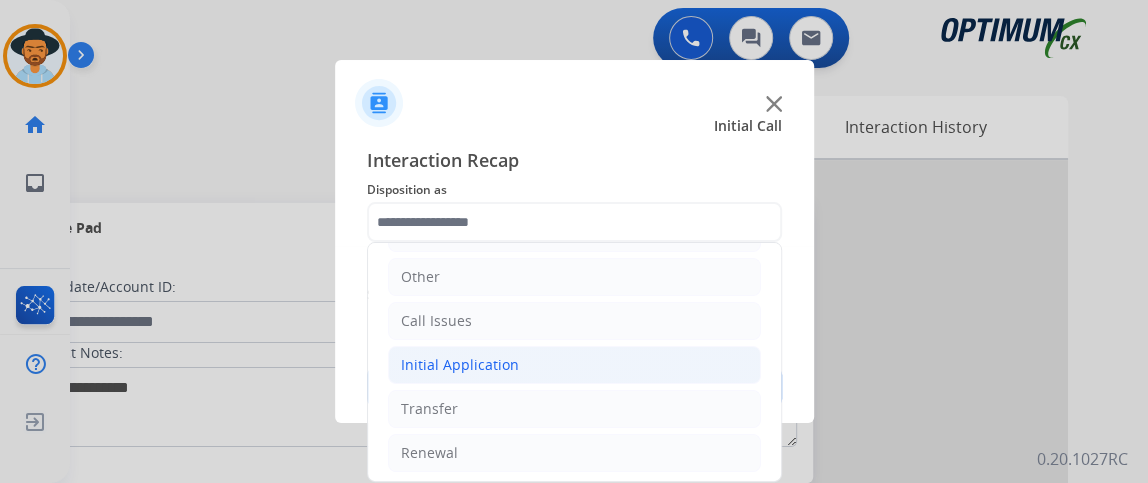 click on "Initial Application" 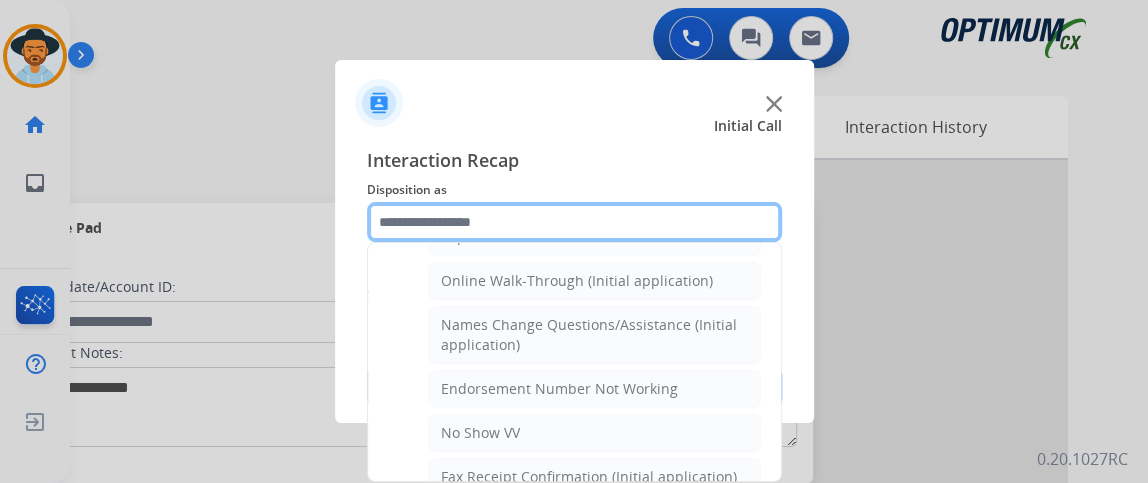 scroll, scrollTop: 593, scrollLeft: 0, axis: vertical 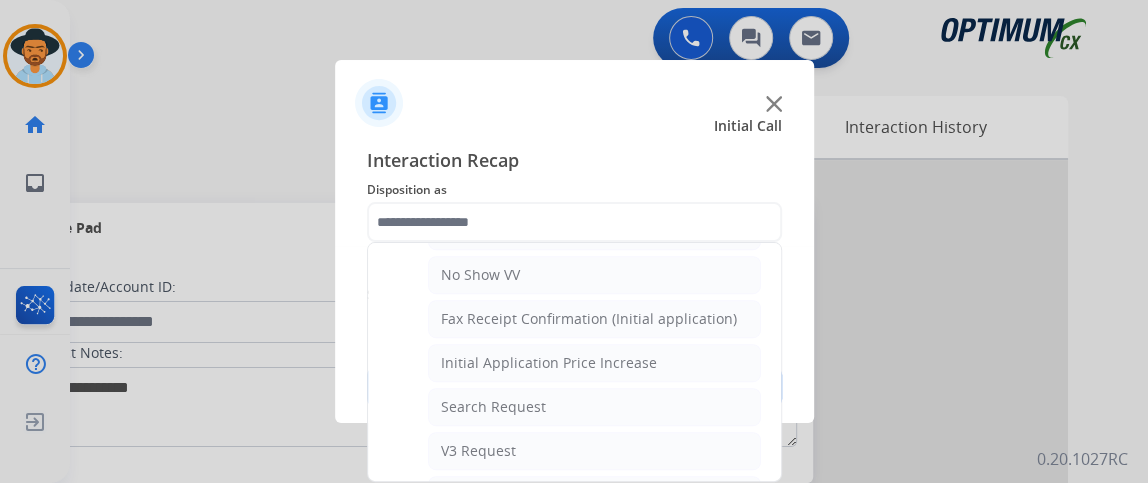 click on "Initial Application Price Increase" 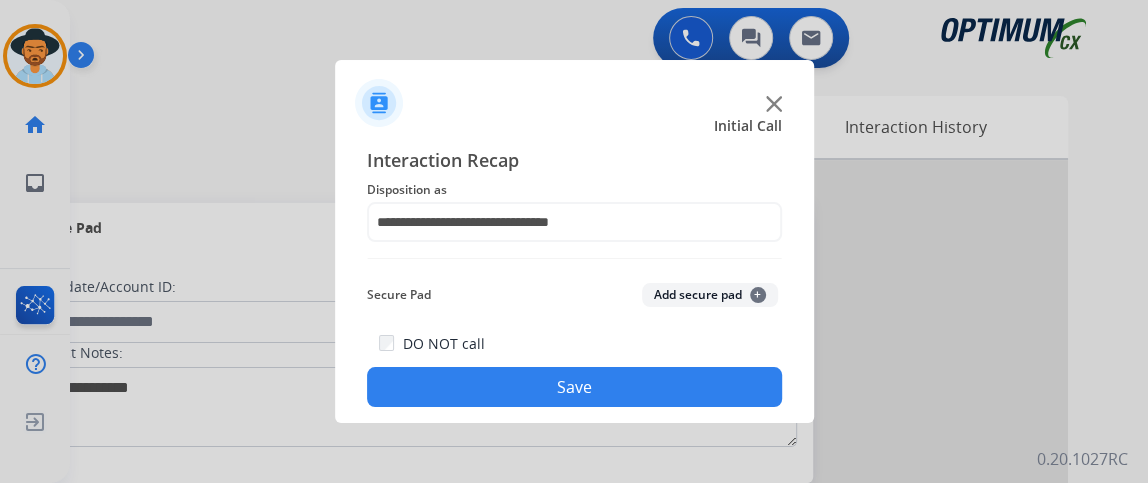 click on "Save" 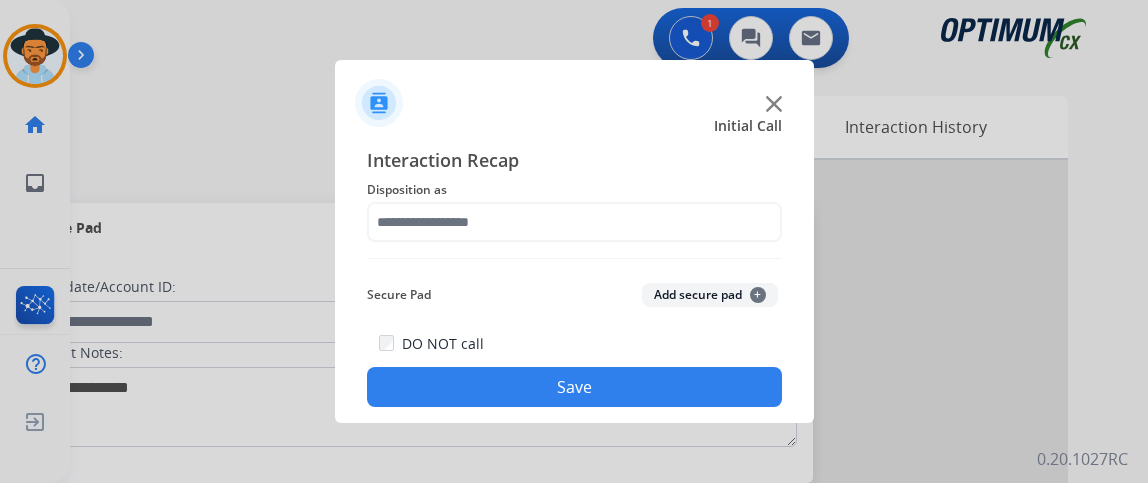 scroll, scrollTop: 0, scrollLeft: 0, axis: both 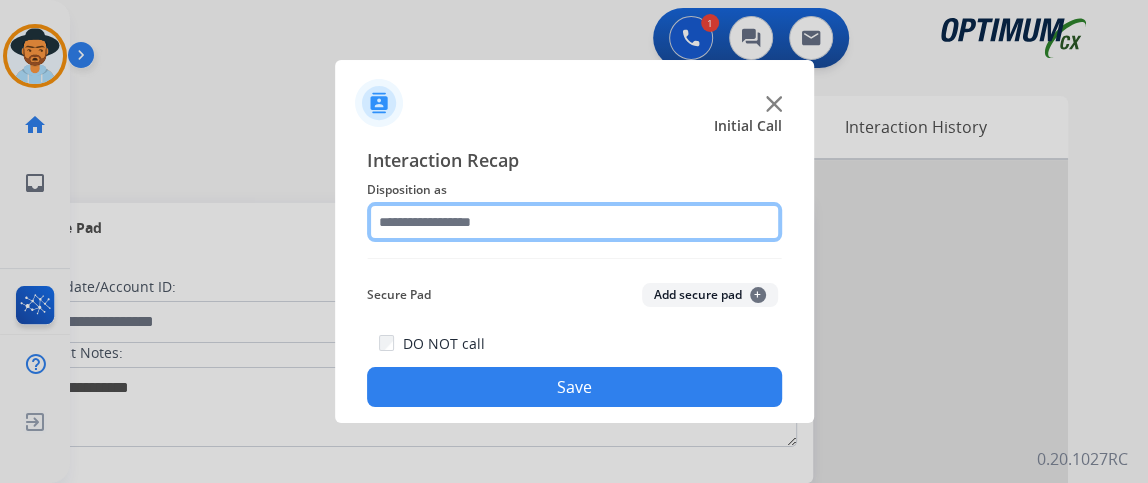 click 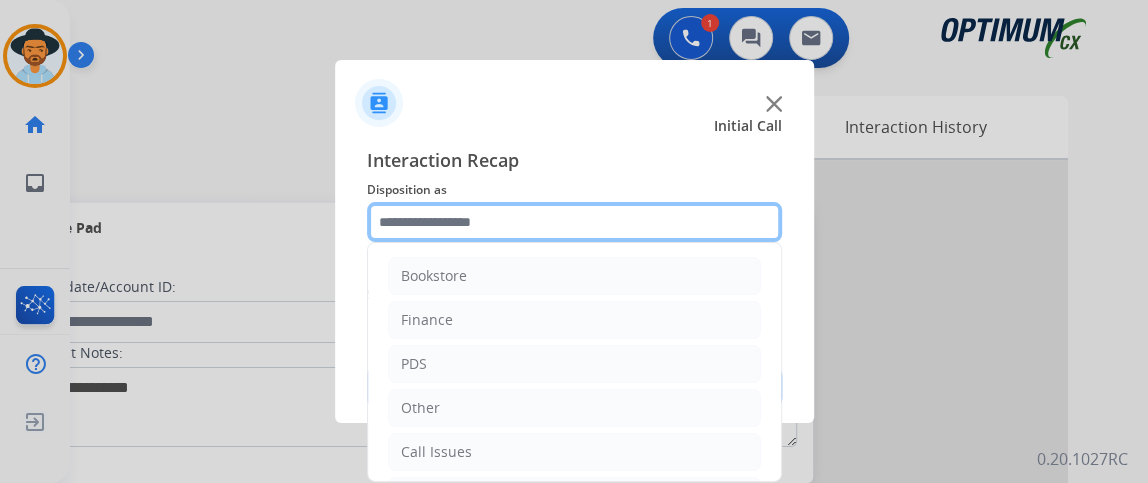 scroll, scrollTop: 131, scrollLeft: 0, axis: vertical 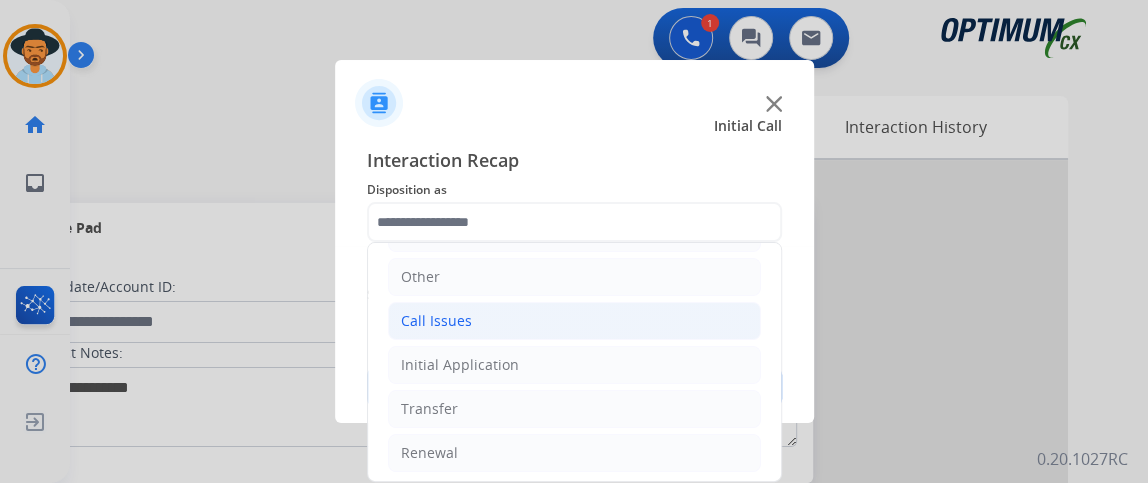 click on "Call Issues" 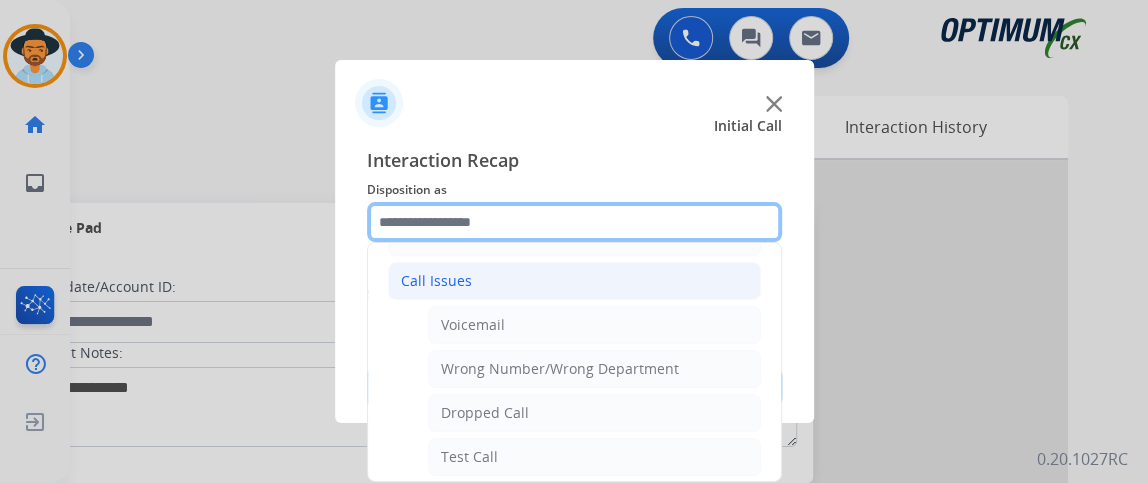 scroll, scrollTop: 258, scrollLeft: 0, axis: vertical 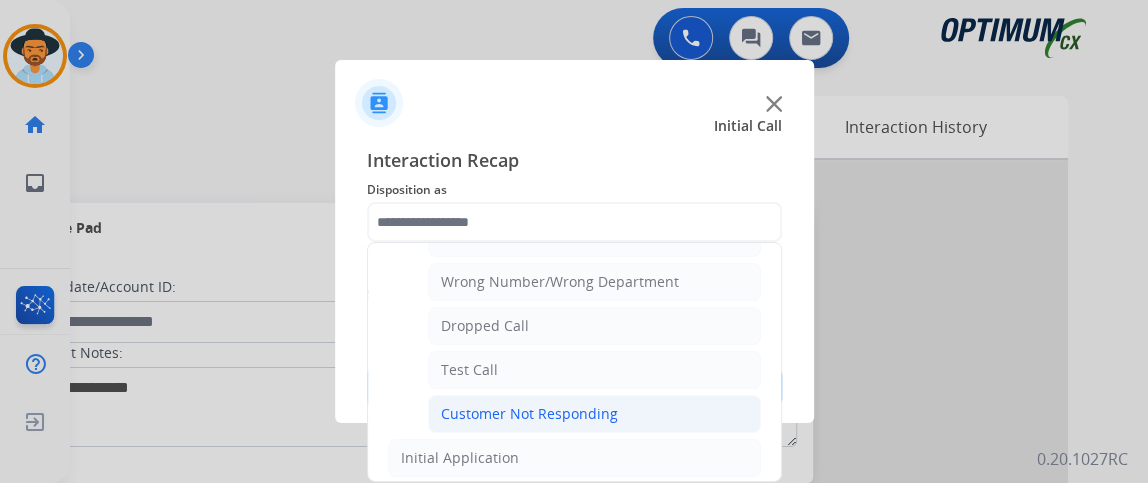 click on "Customer Not Responding" 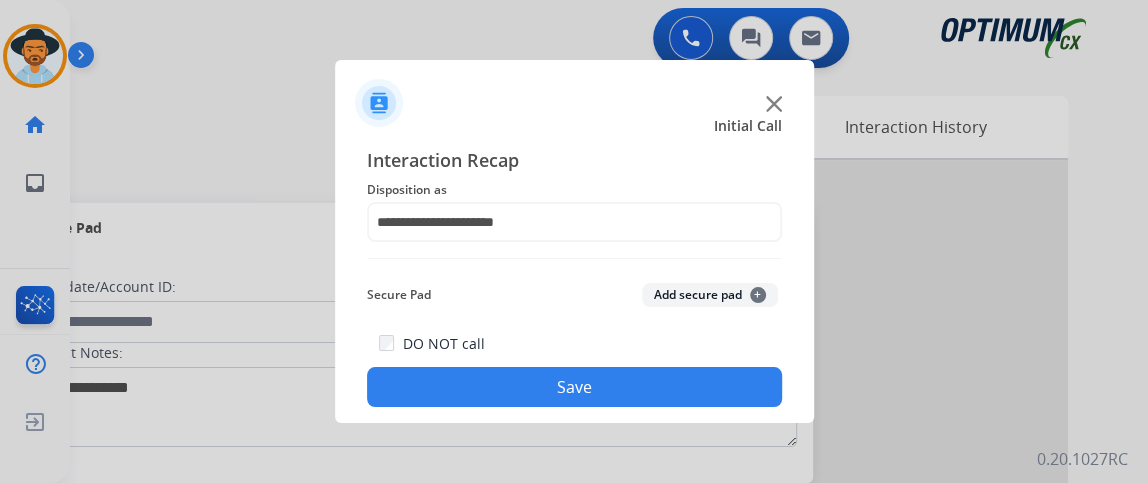 click on "Save" 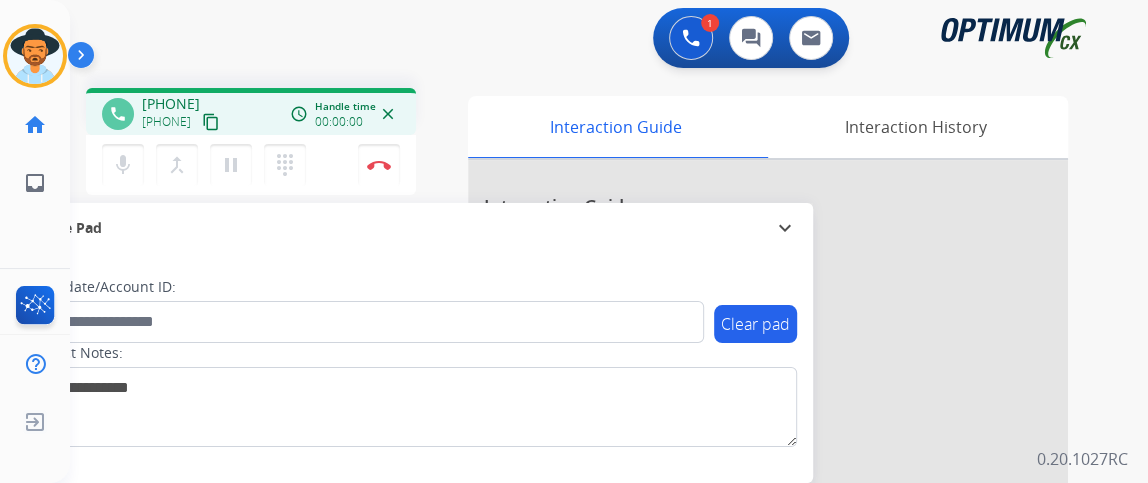 click on "content_copy" at bounding box center [211, 122] 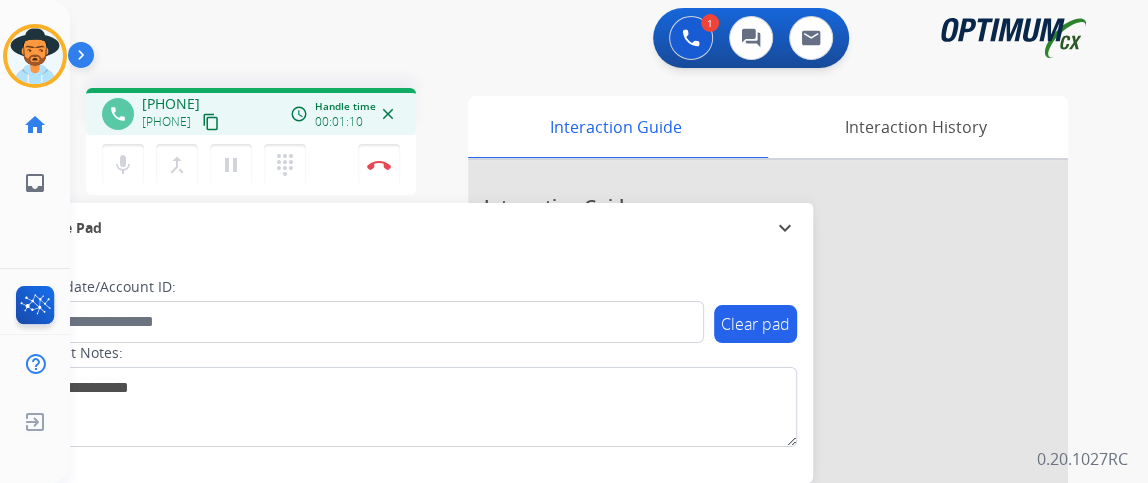 click on "mic Mute merge_type Bridge pause Hold dialpad Dialpad Disconnect" at bounding box center (251, 165) 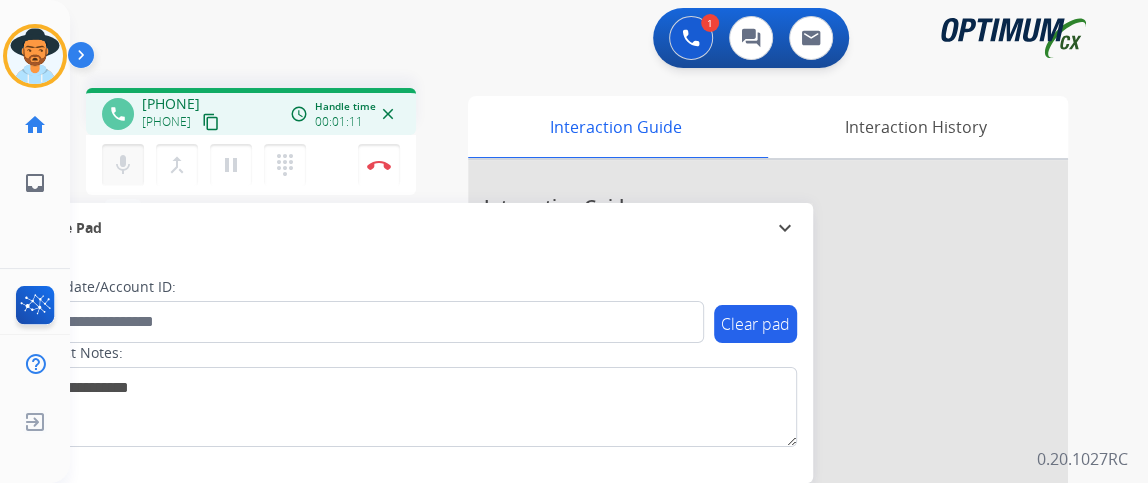click on "mic" at bounding box center [123, 165] 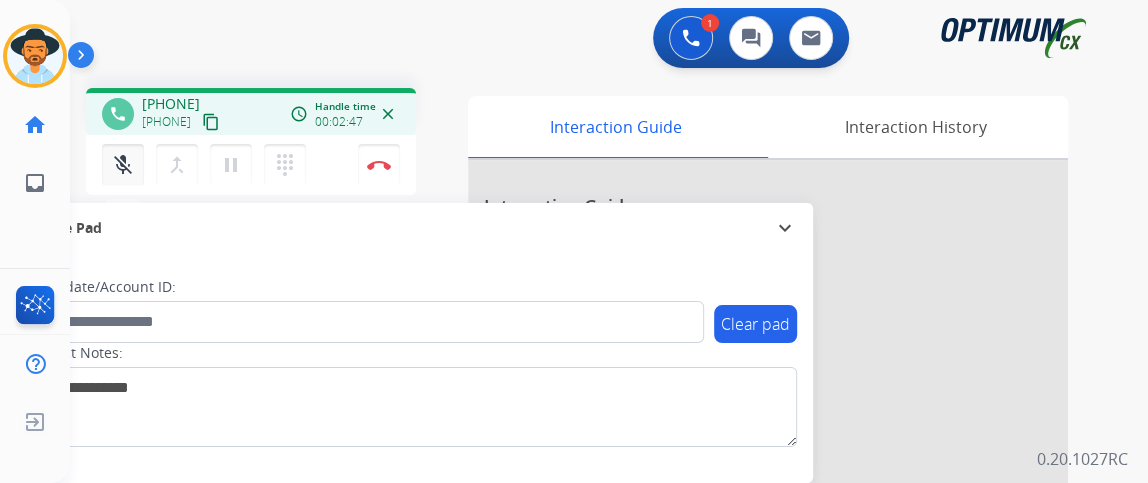 click on "mic_off" at bounding box center [123, 165] 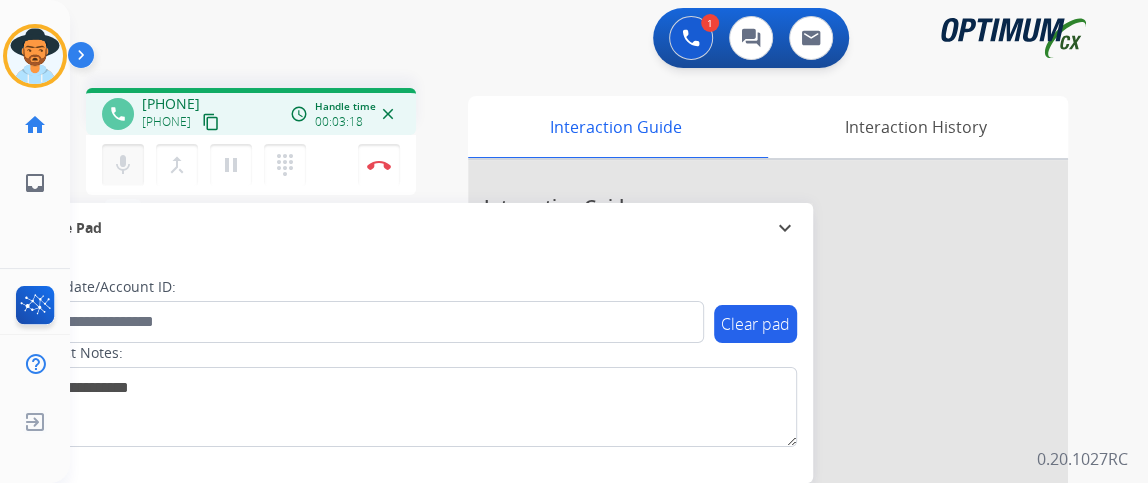 click on "mic Mute" at bounding box center [123, 165] 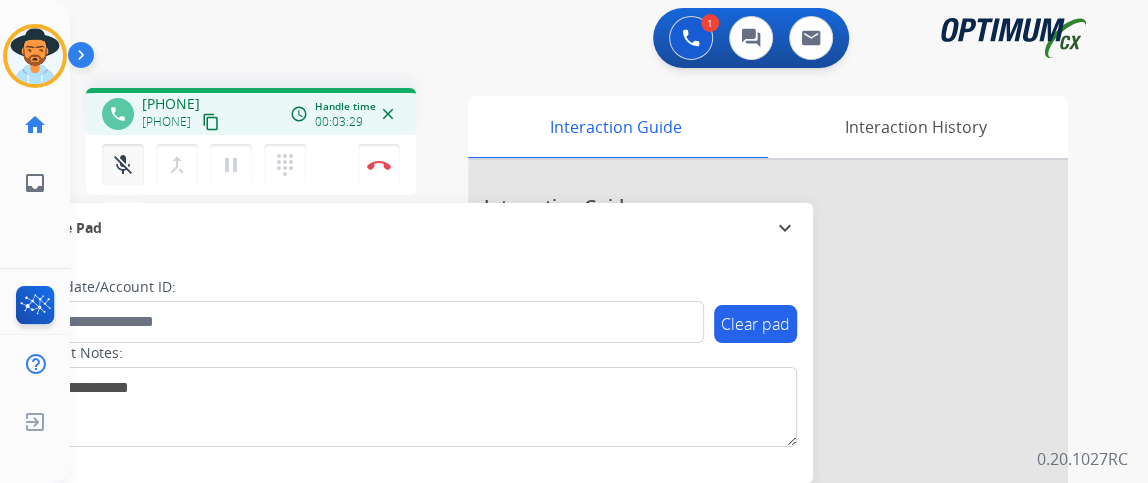 click on "mic_off Mute" at bounding box center (123, 165) 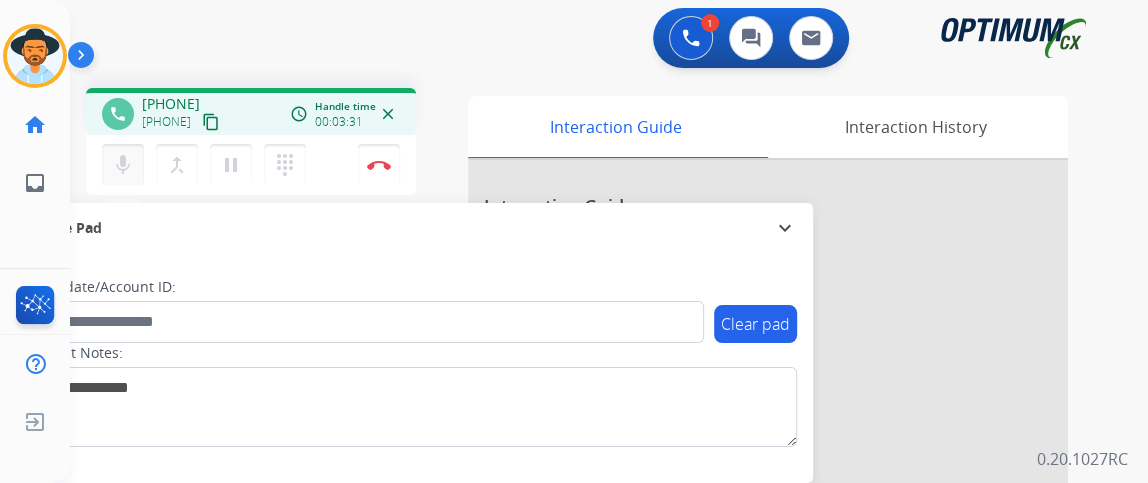click on "mic Mute" at bounding box center (123, 165) 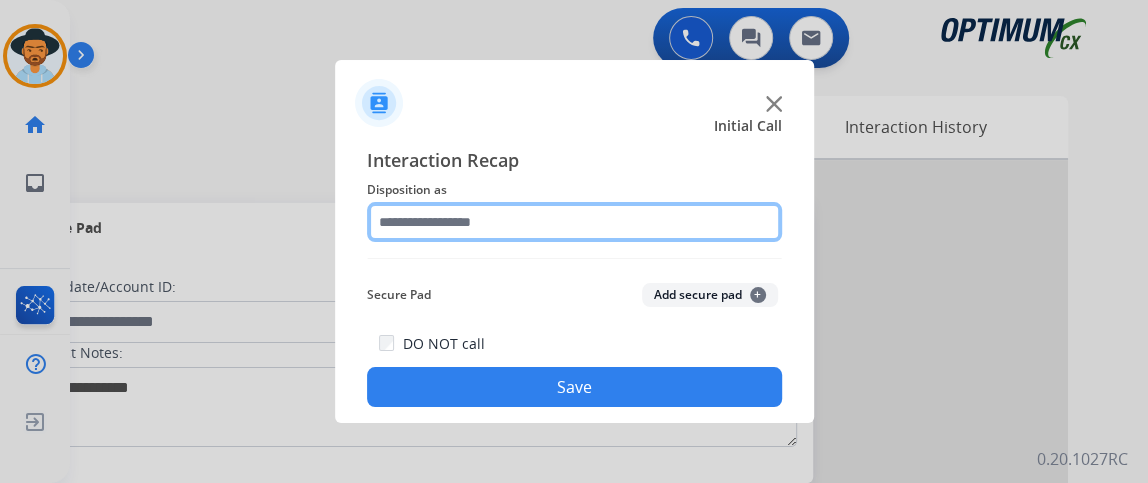 click 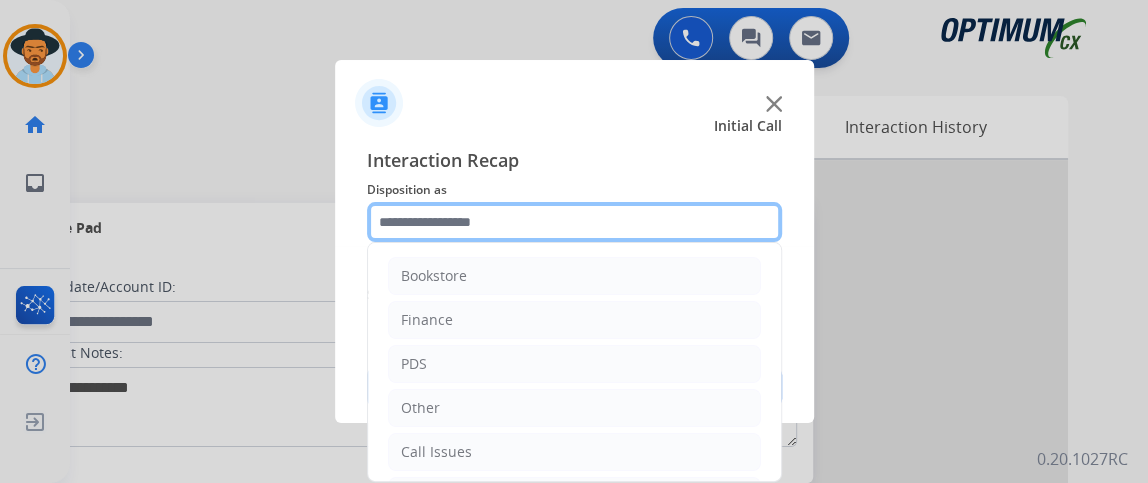 scroll, scrollTop: 131, scrollLeft: 0, axis: vertical 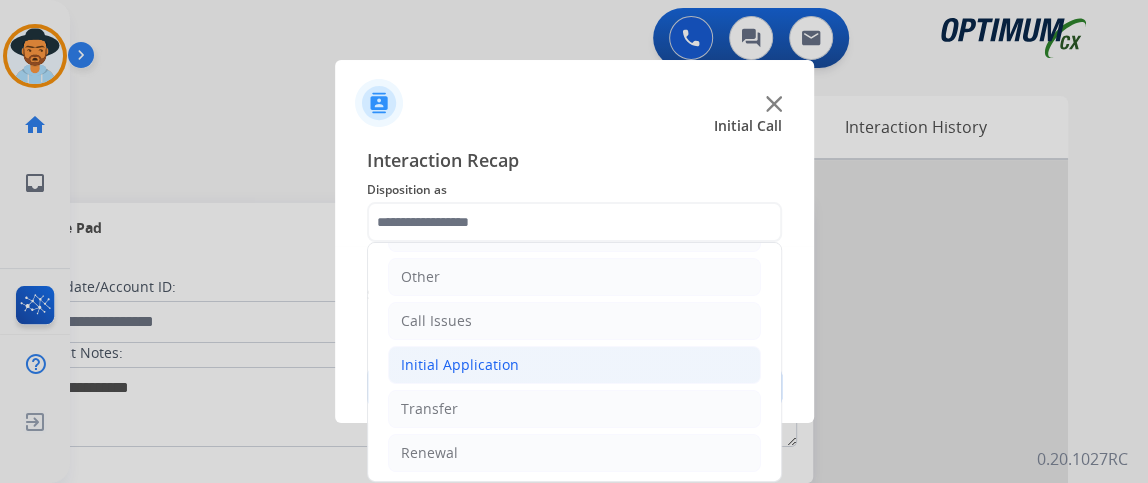 click on "Initial Application" 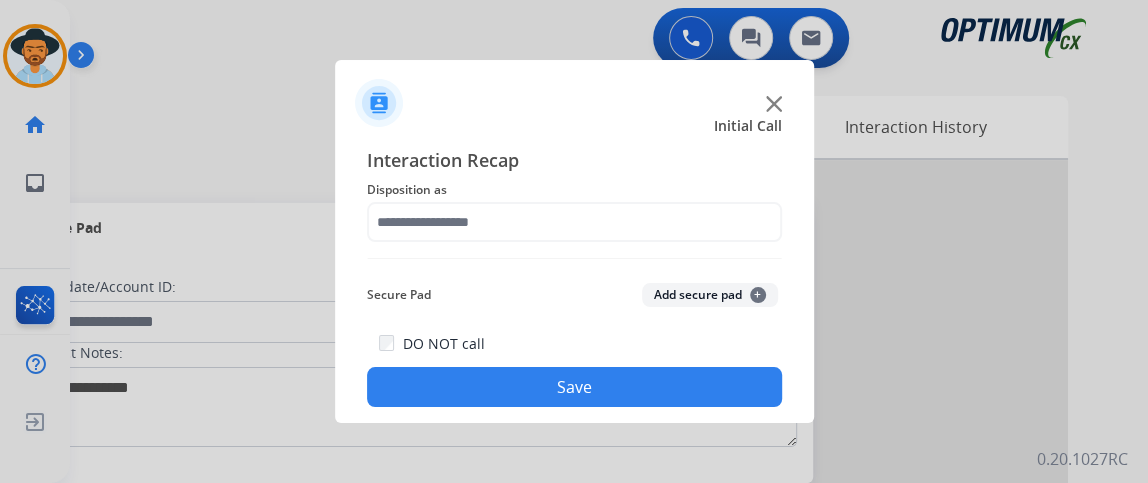 drag, startPoint x: 693, startPoint y: 187, endPoint x: 692, endPoint y: 207, distance: 20.024984 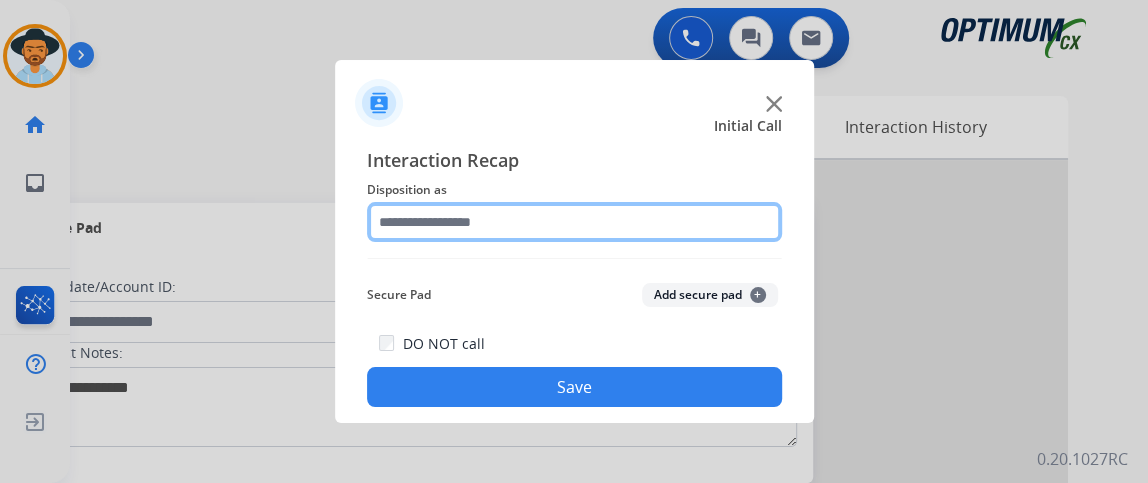 click 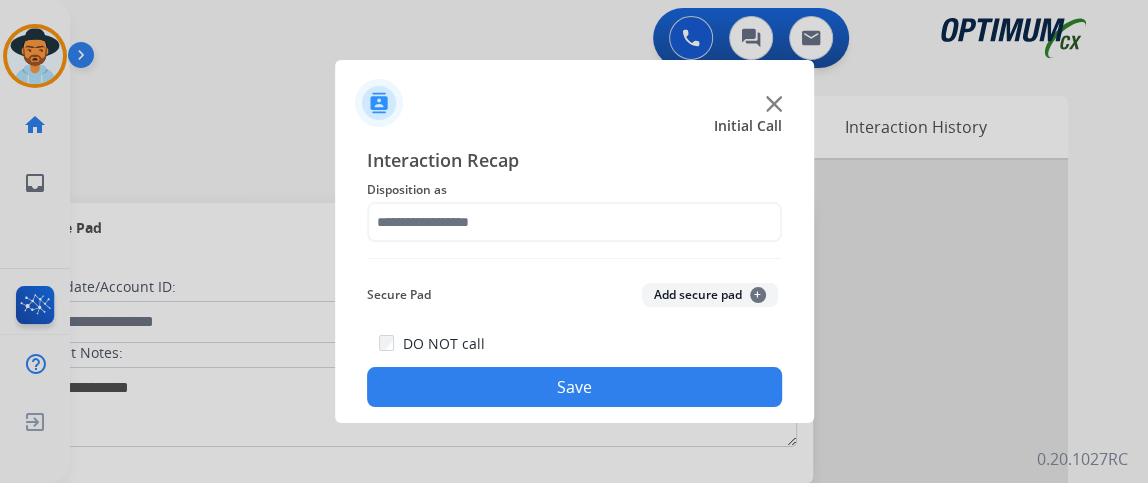 click on "Interaction Recap Disposition as    Secure Pad  Add secure pad  +  DO NOT call  Save" 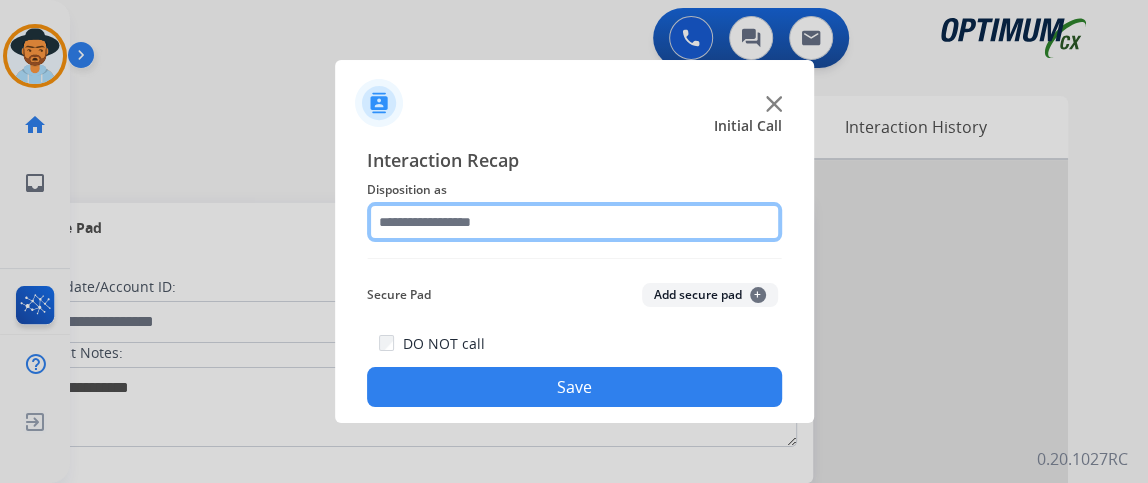 click 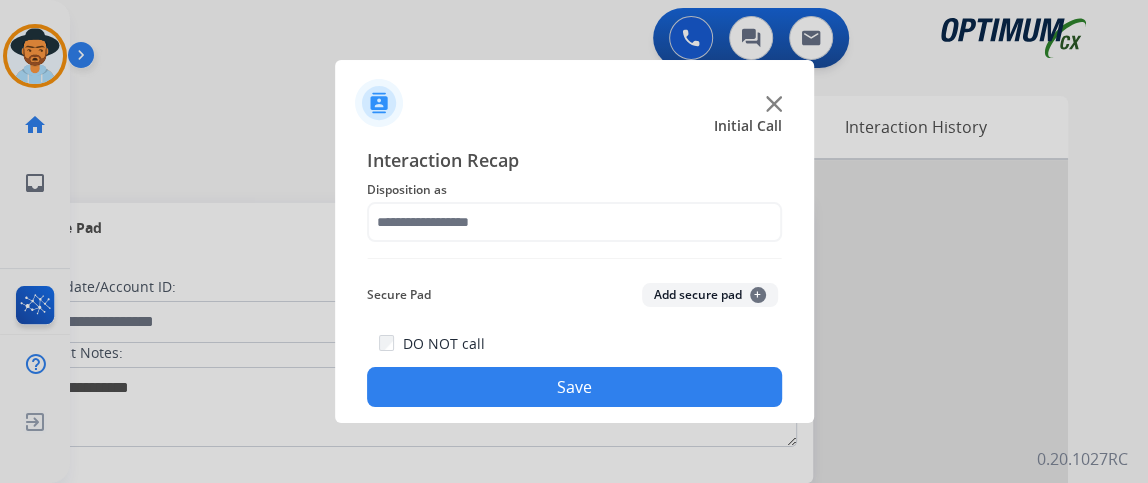 click on "Interaction Recap Disposition as    Secure Pad  Add secure pad  +  DO NOT call  Save" 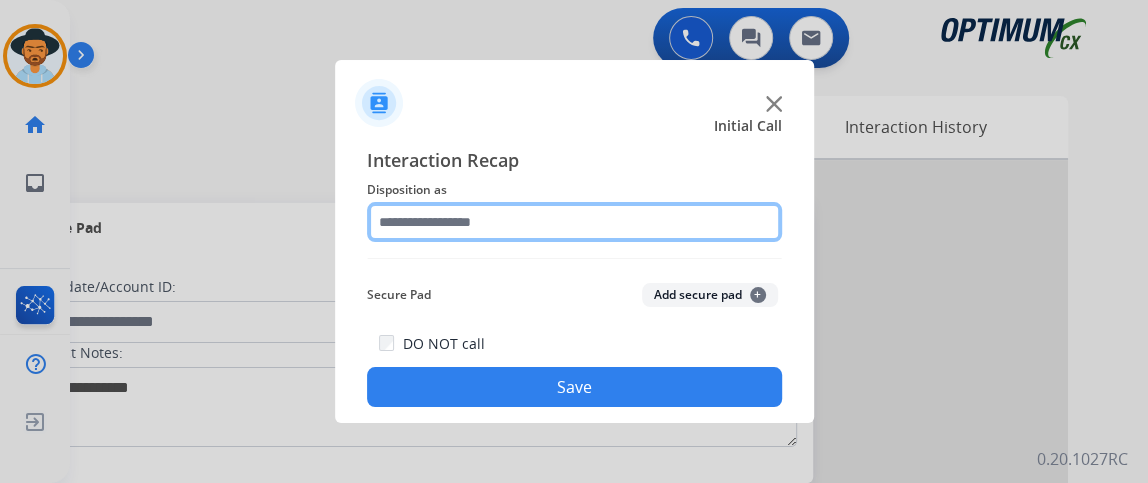 click 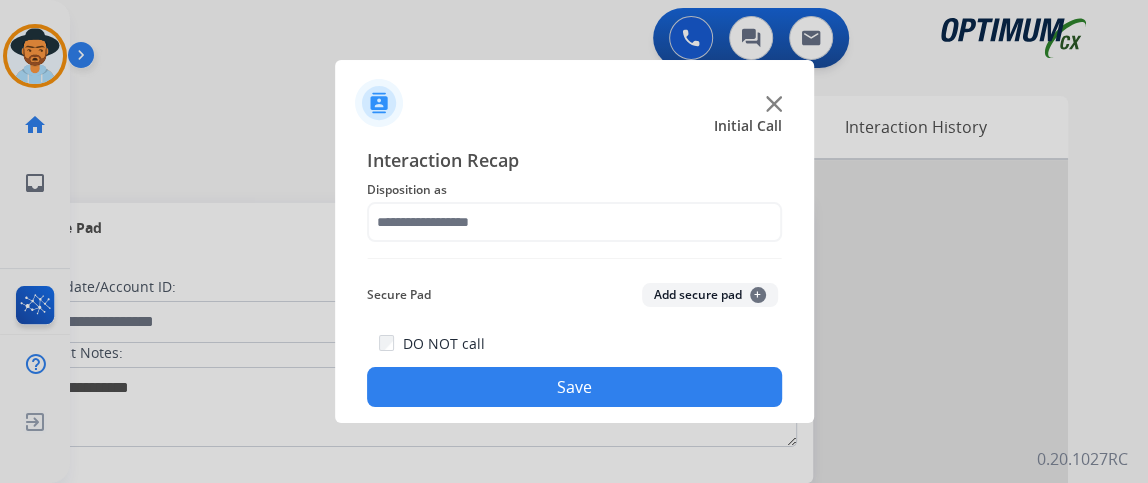 click on "Secure Pad  Add secure pad  +" 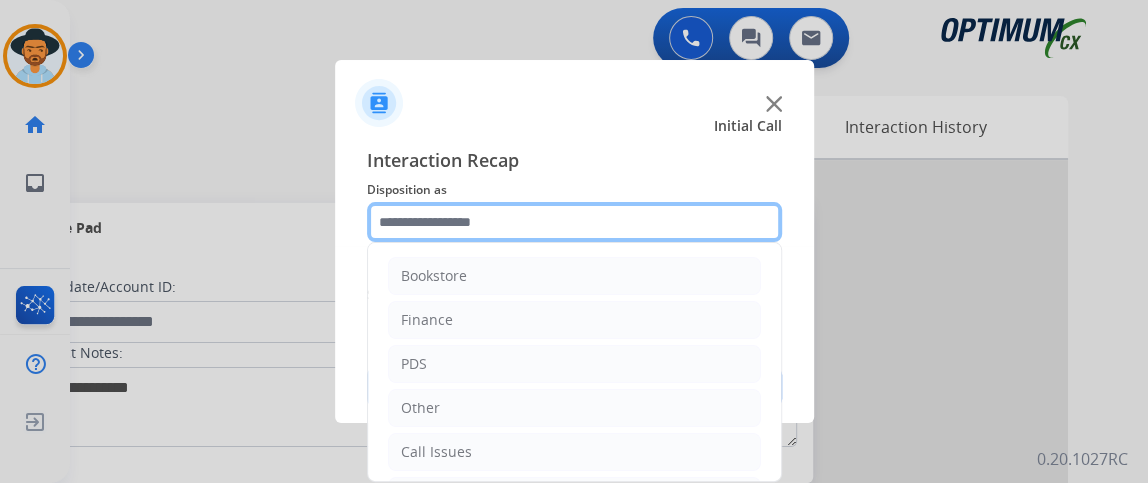 click 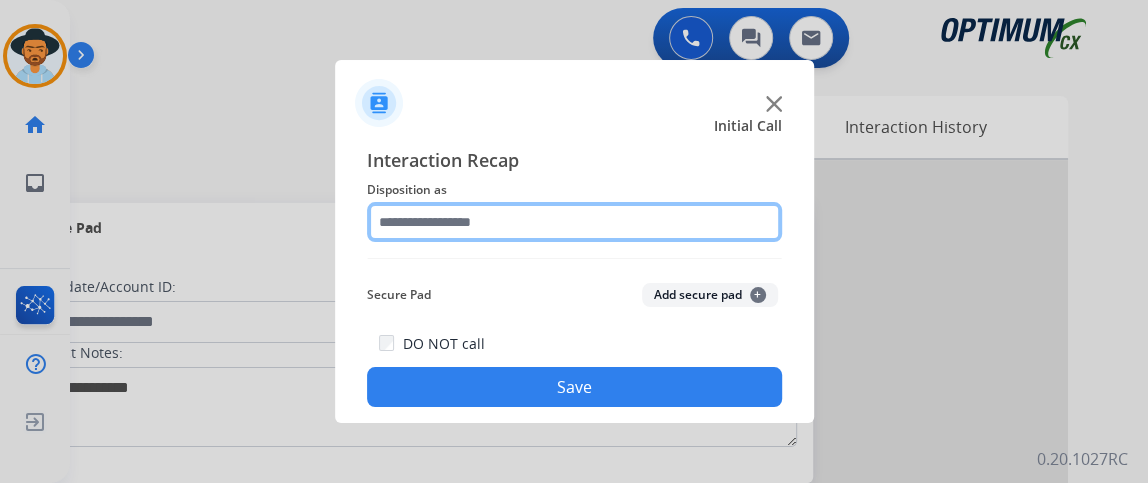 click 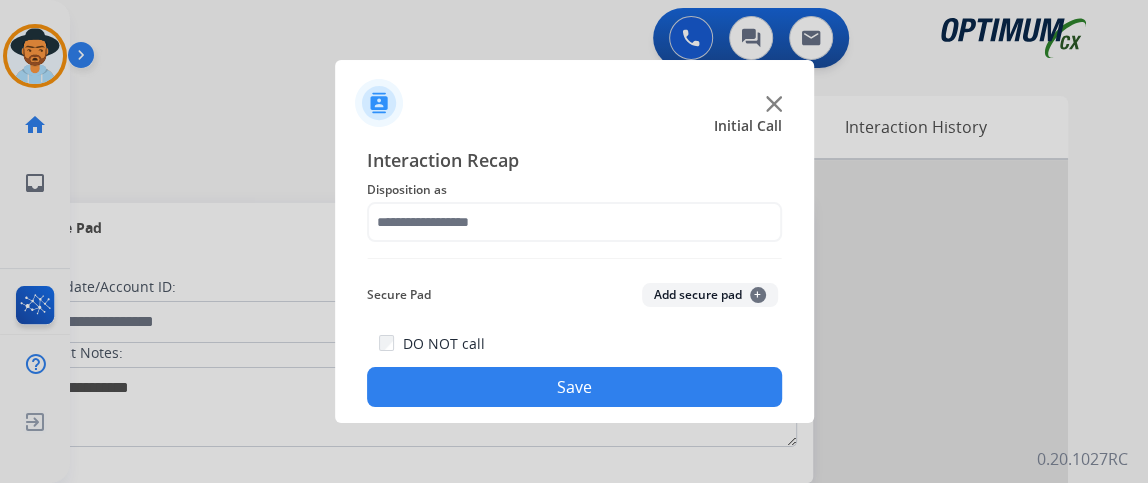 click on "Interaction Recap" 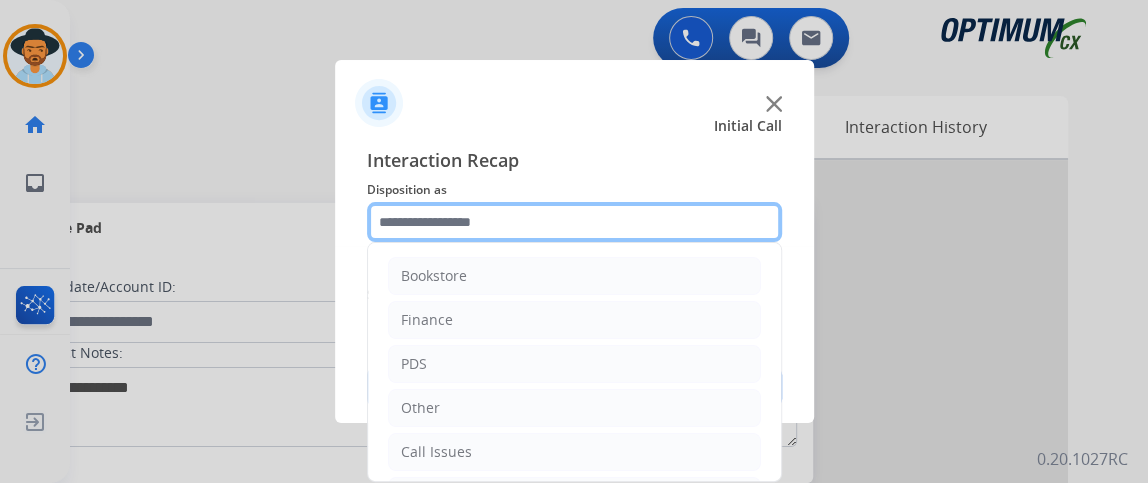 click 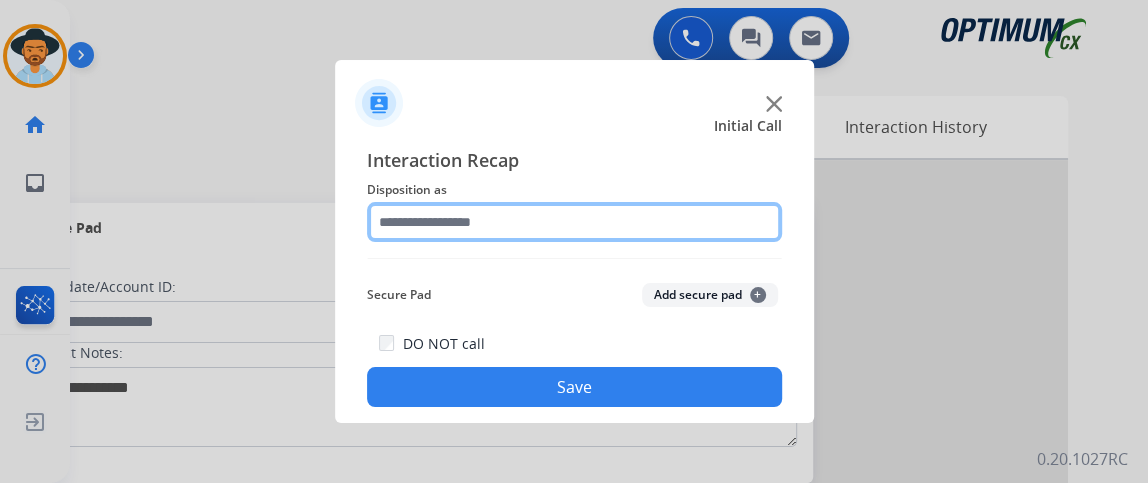 click 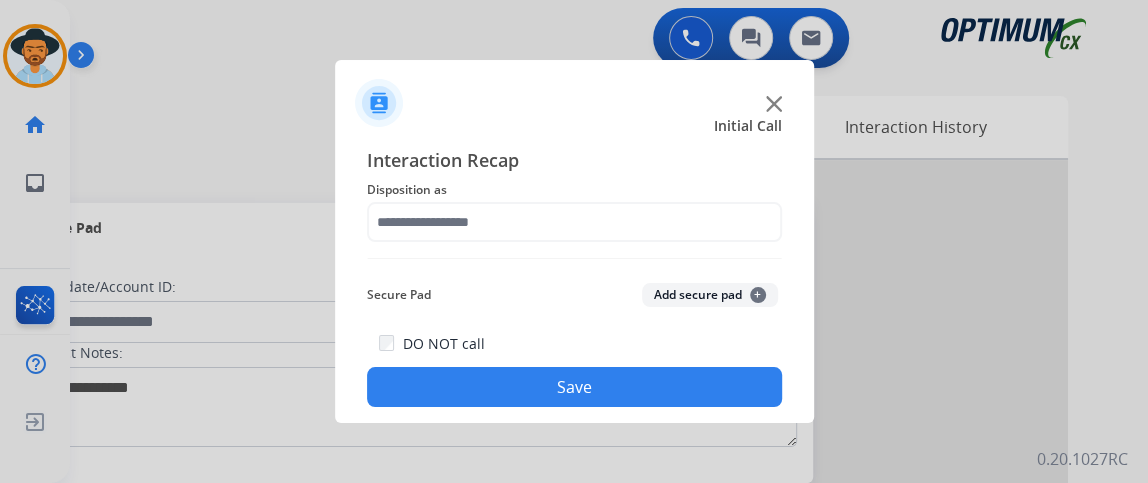click on "Interaction Recap Disposition as    Secure Pad  Add secure pad  +  DO NOT call  Save" 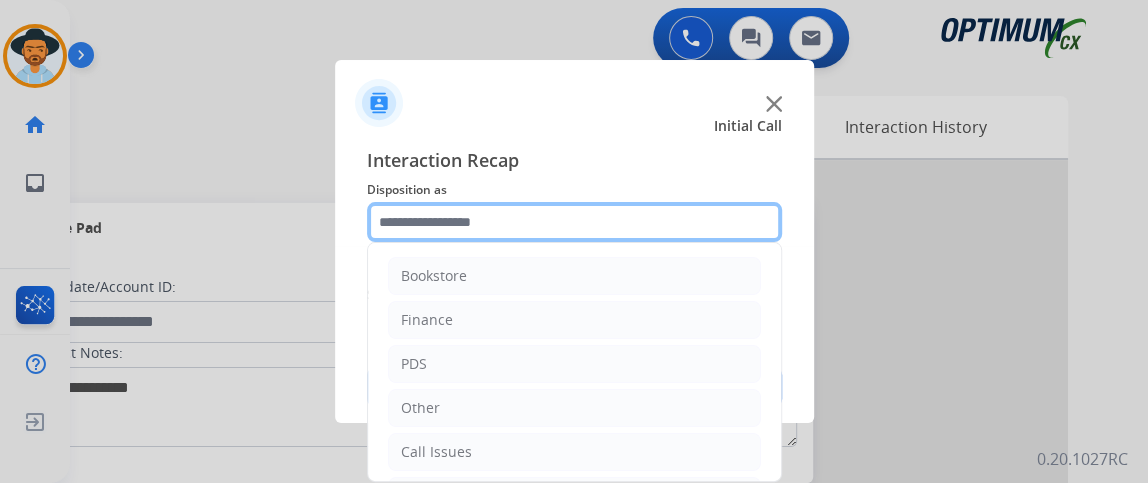 click 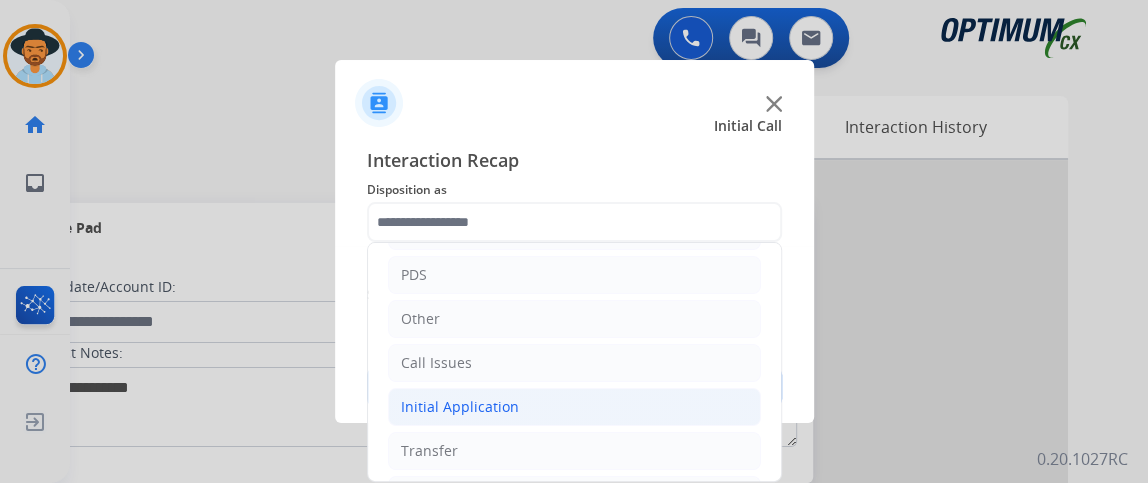 click on "Initial Application" 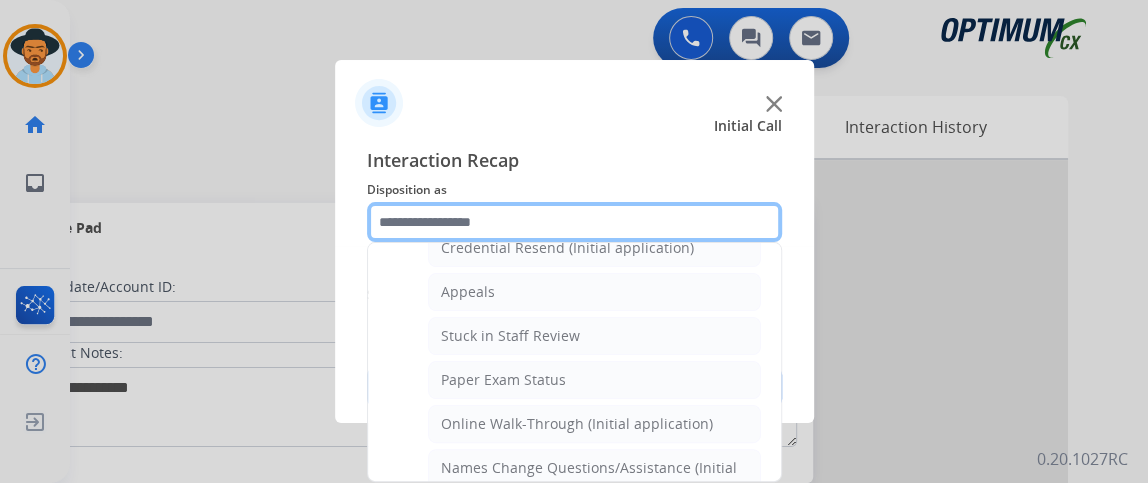 scroll, scrollTop: 331, scrollLeft: 0, axis: vertical 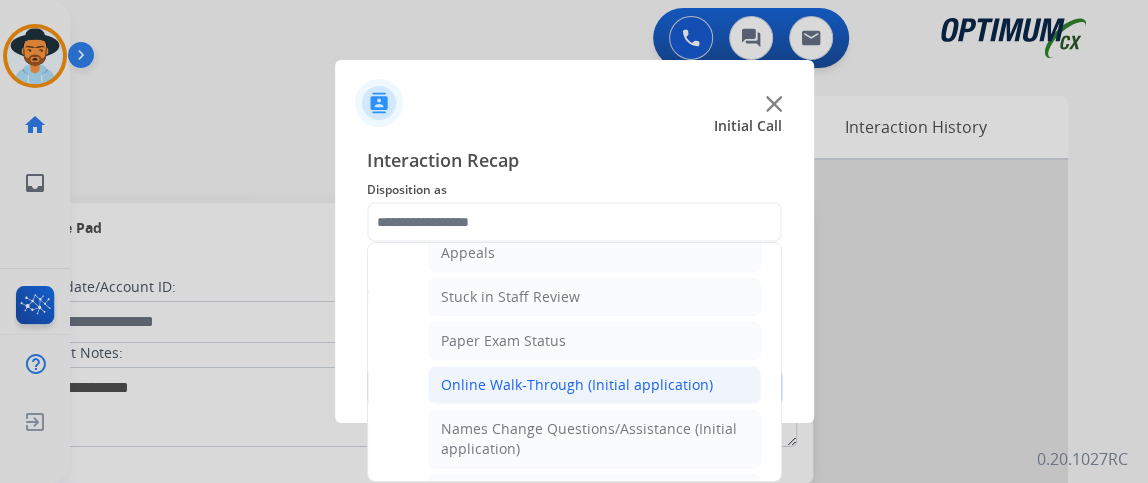 click on "Online Walk-Through (Initial application)" 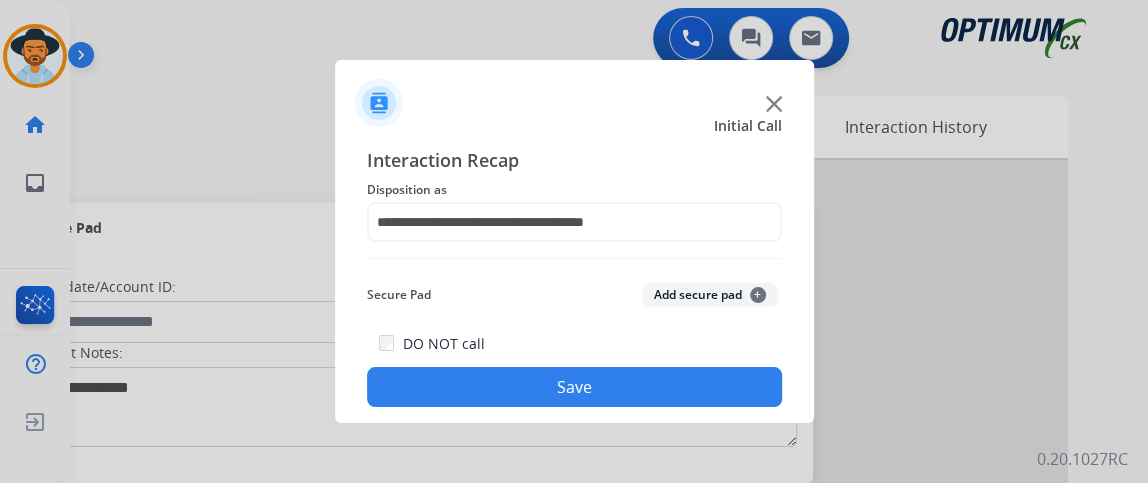 click on "Save" 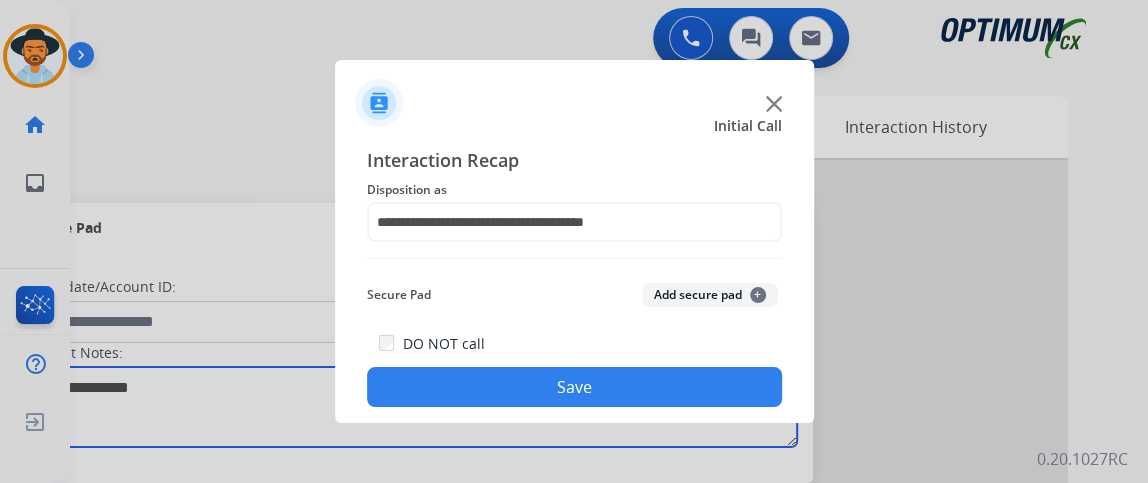click at bounding box center [411, 407] 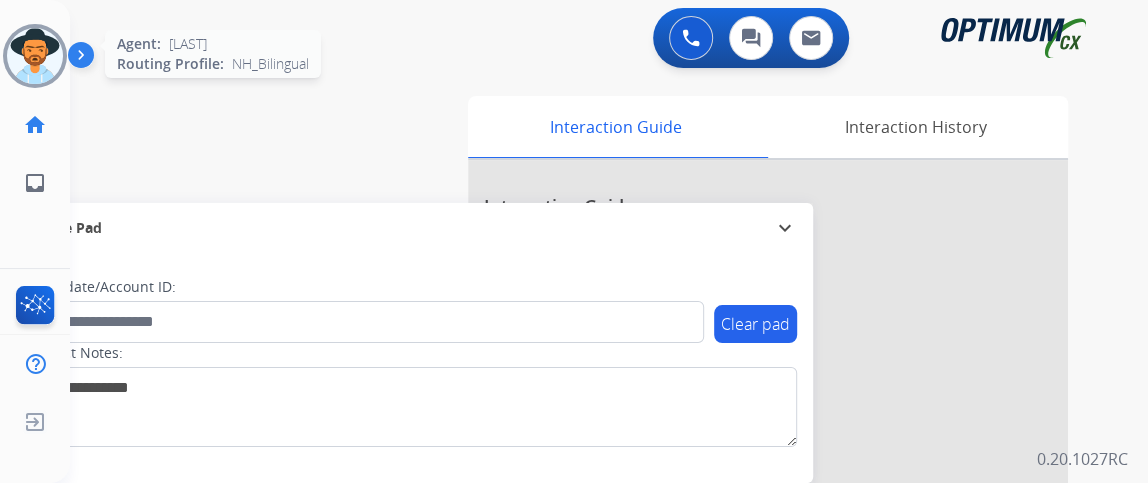 click at bounding box center [35, 56] 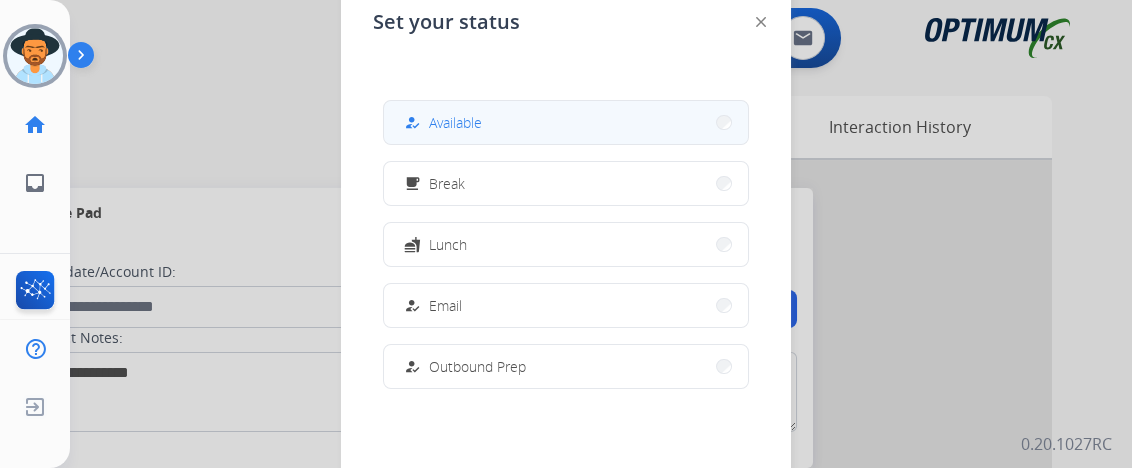 click on "how_to_reg Available" at bounding box center [566, 122] 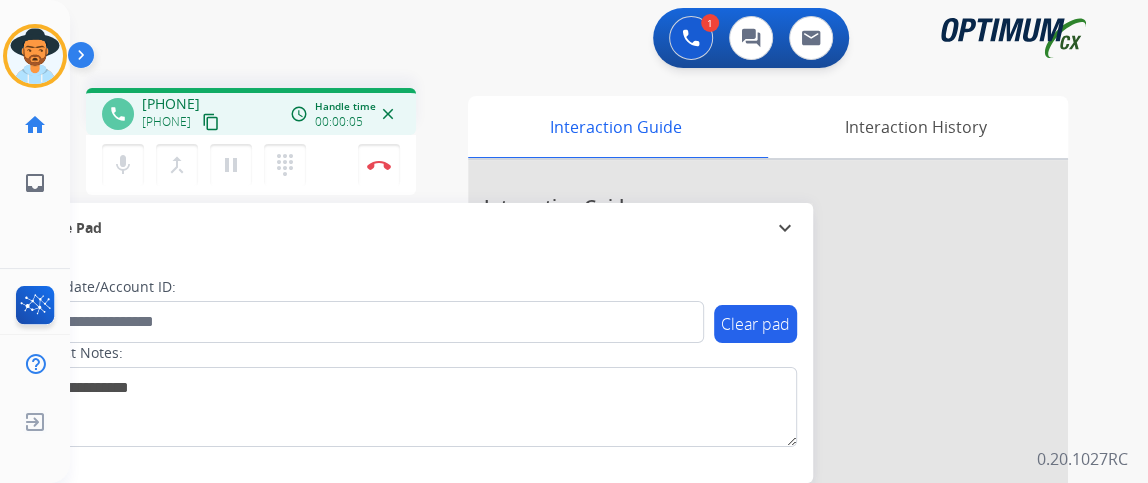 click on "content_copy" at bounding box center (211, 122) 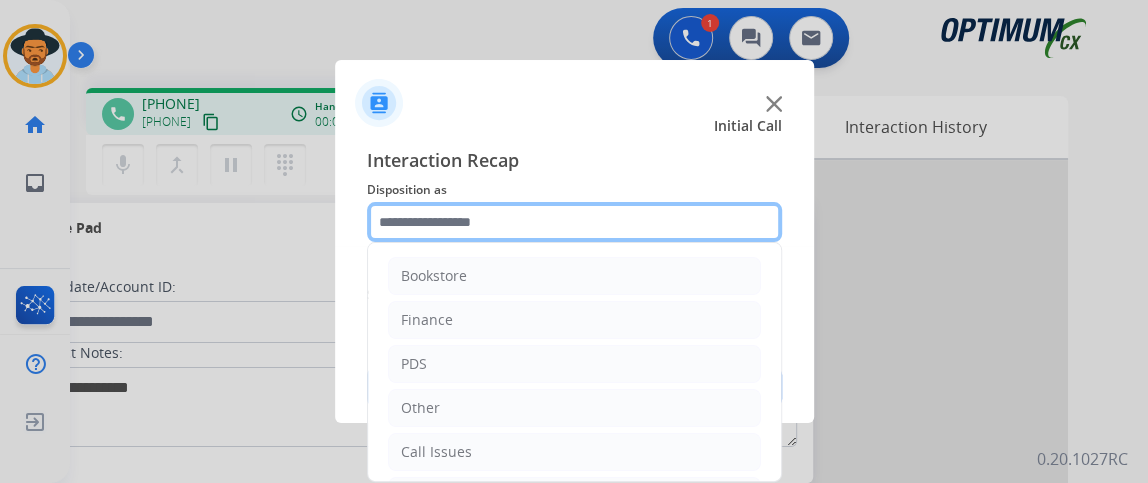 click 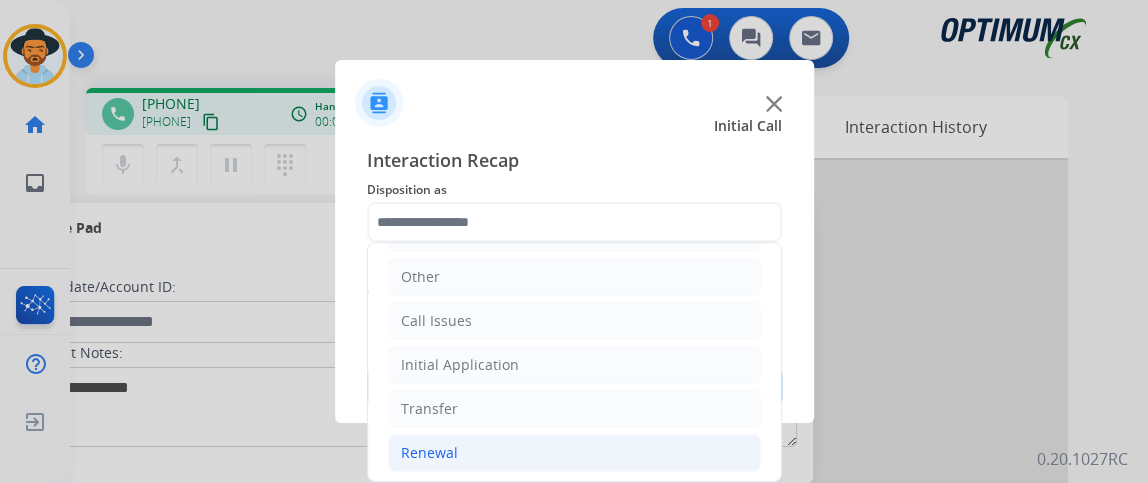 click on "Renewal" 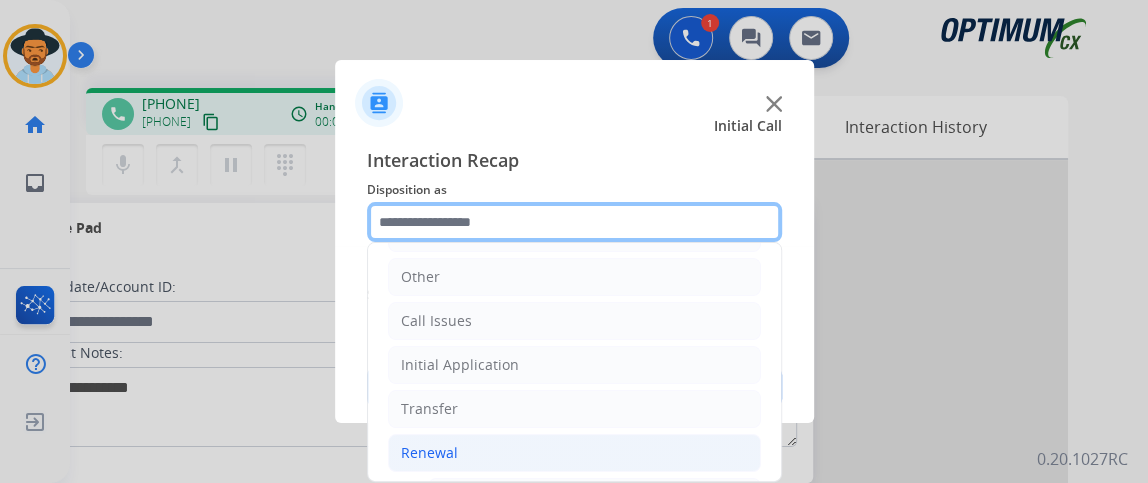 scroll, scrollTop: 396, scrollLeft: 0, axis: vertical 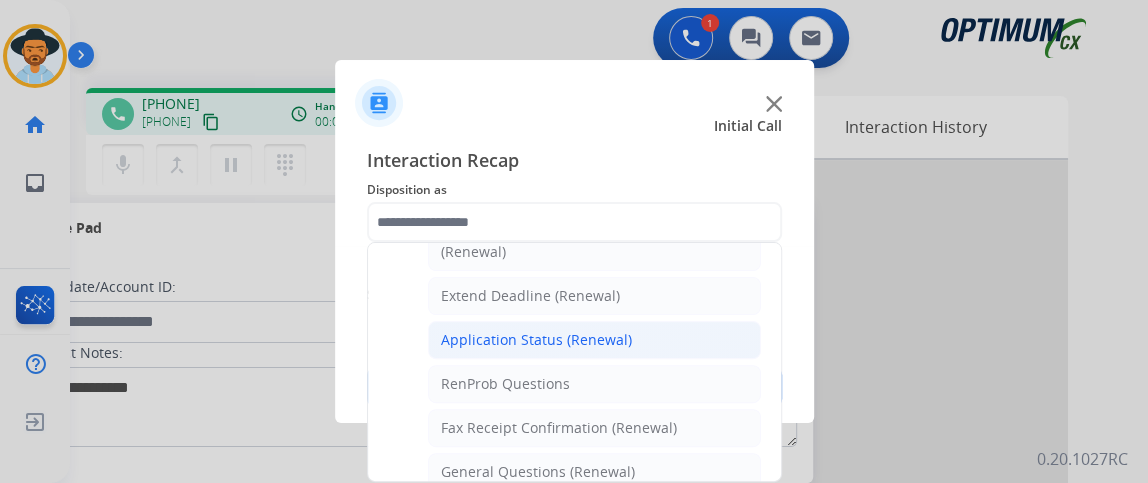 click on "Application Status (Renewal)" 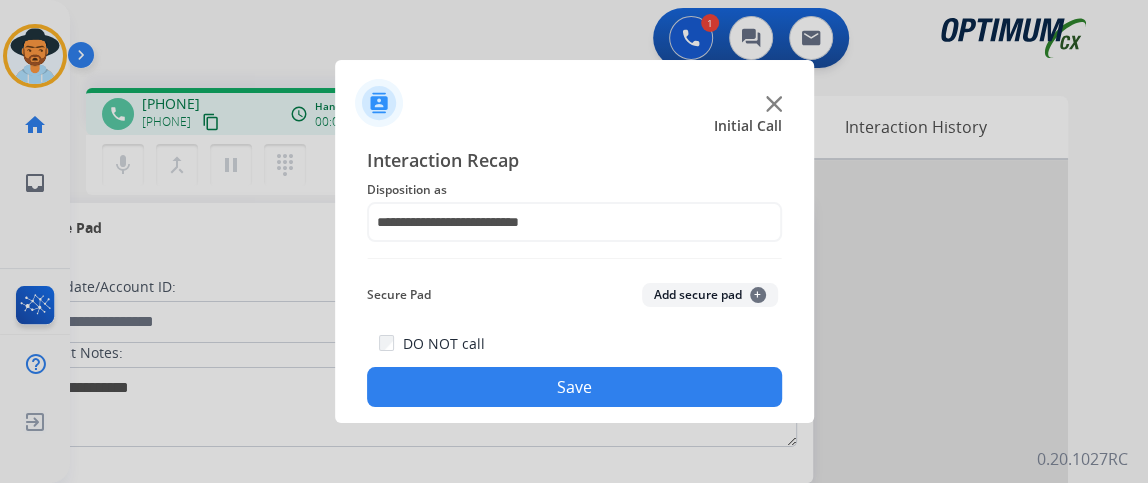 click on "Save" 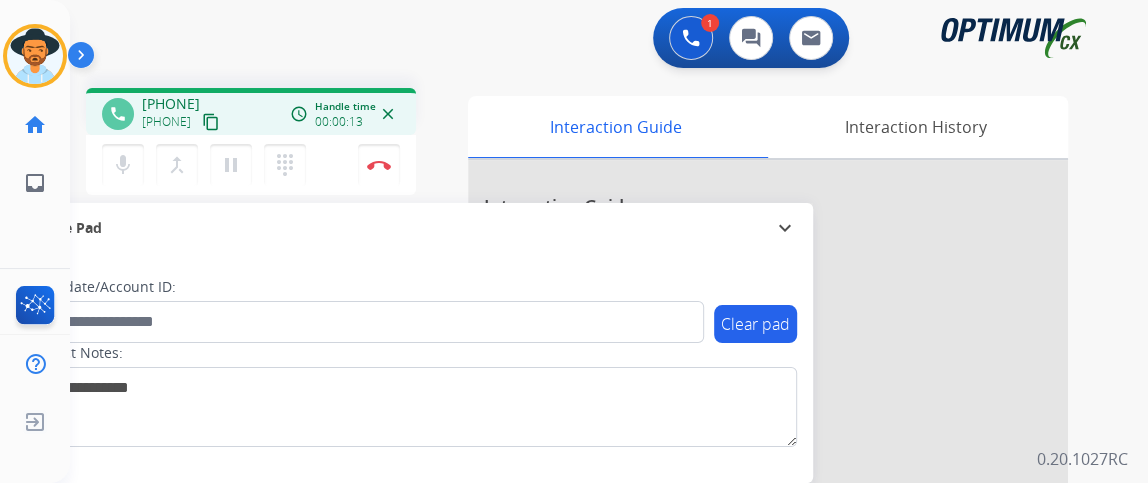 click on "content_copy" at bounding box center (211, 122) 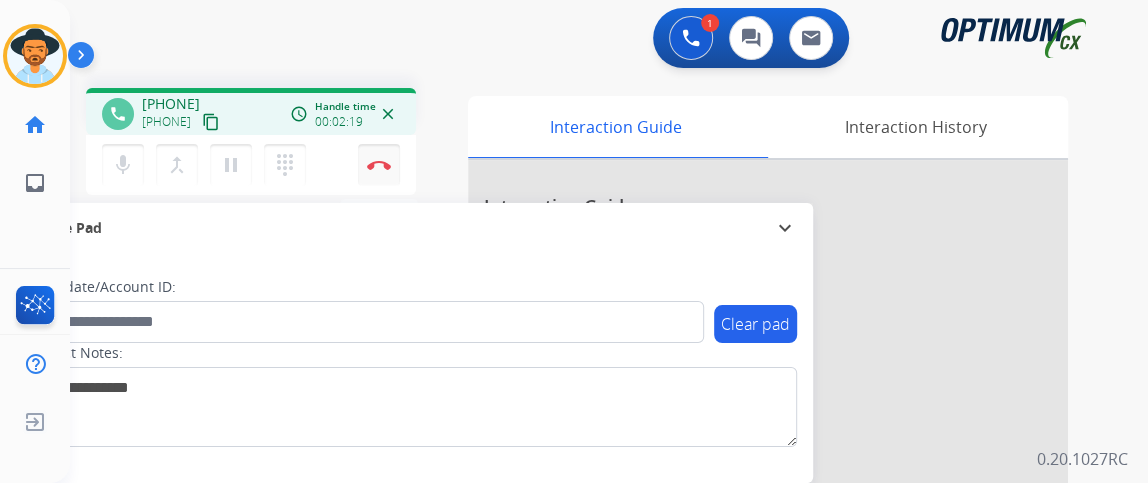click on "Disconnect" at bounding box center (379, 165) 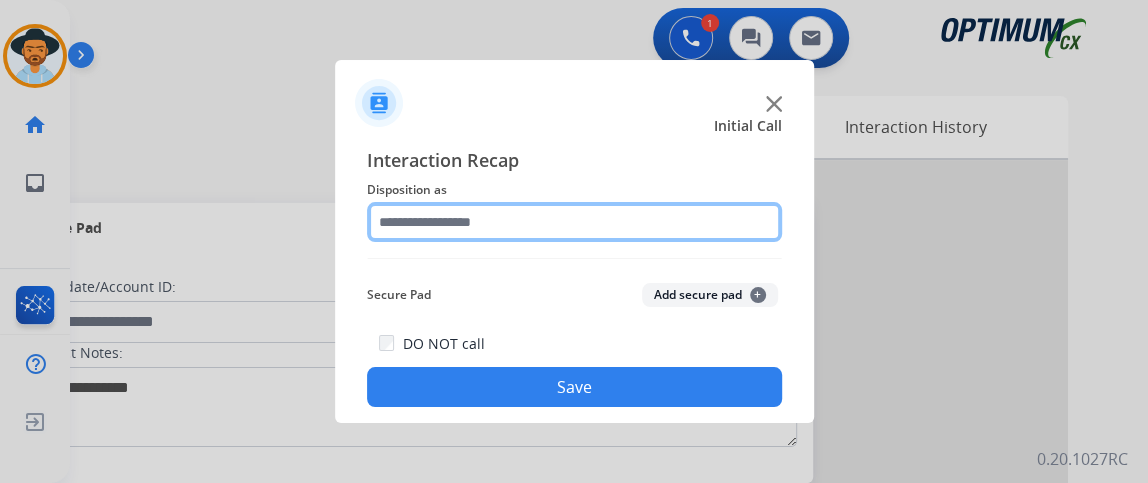 click 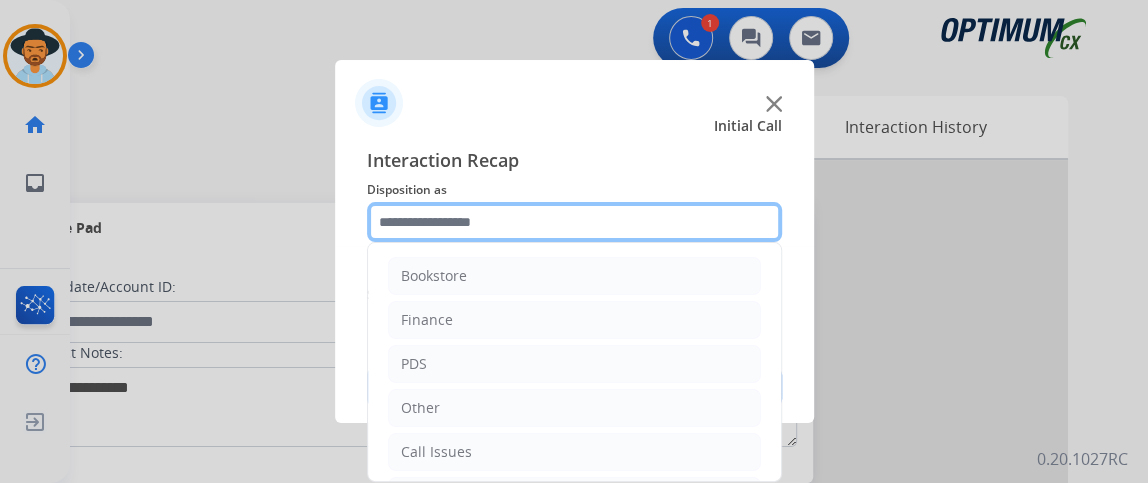 scroll, scrollTop: 131, scrollLeft: 0, axis: vertical 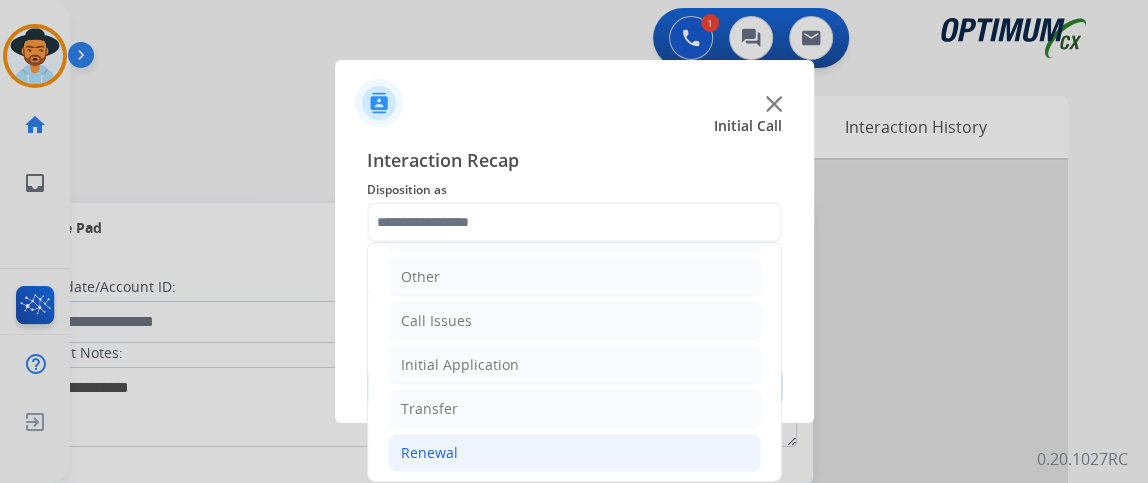 click on "Renewal" 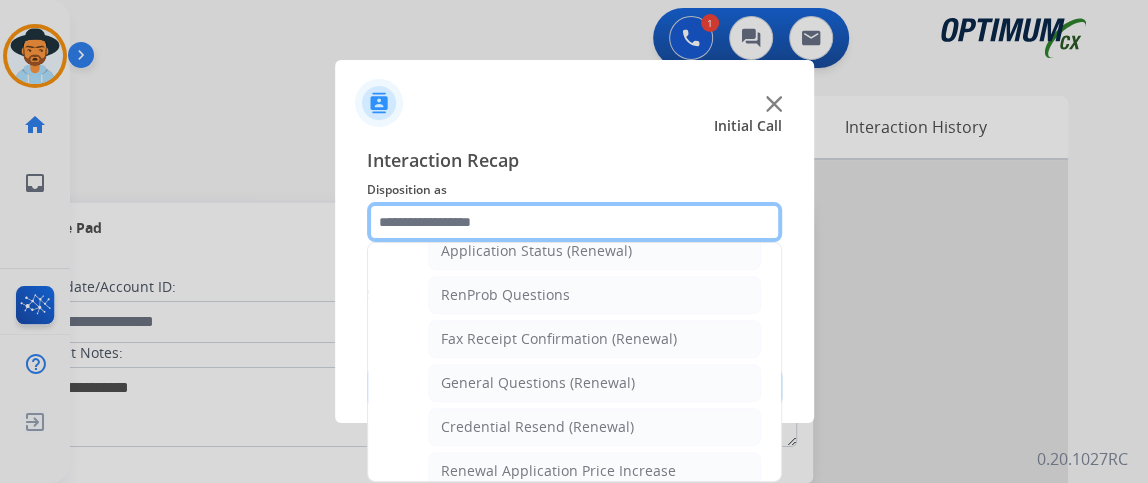 scroll, scrollTop: 530, scrollLeft: 0, axis: vertical 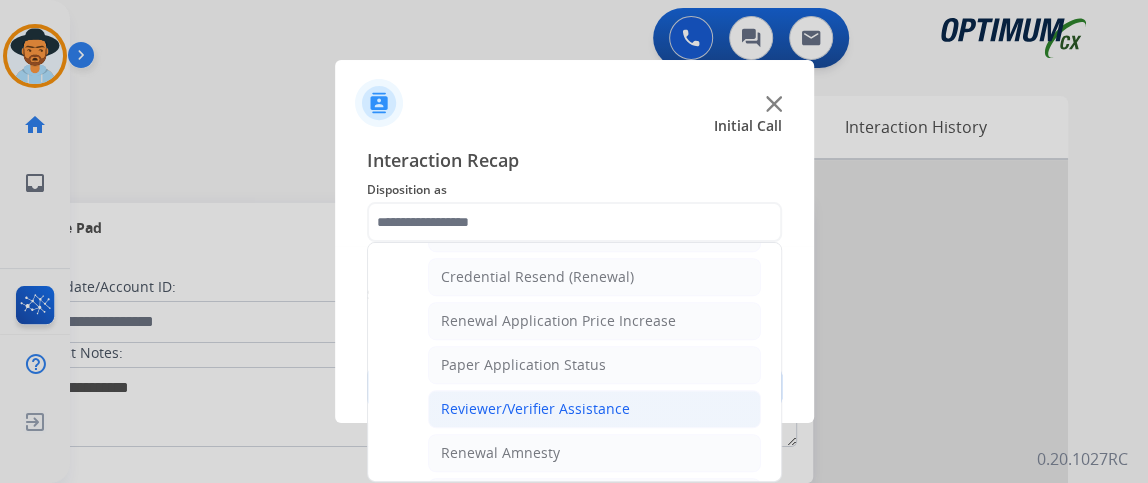 click on "Reviewer/Verifier Assistance" 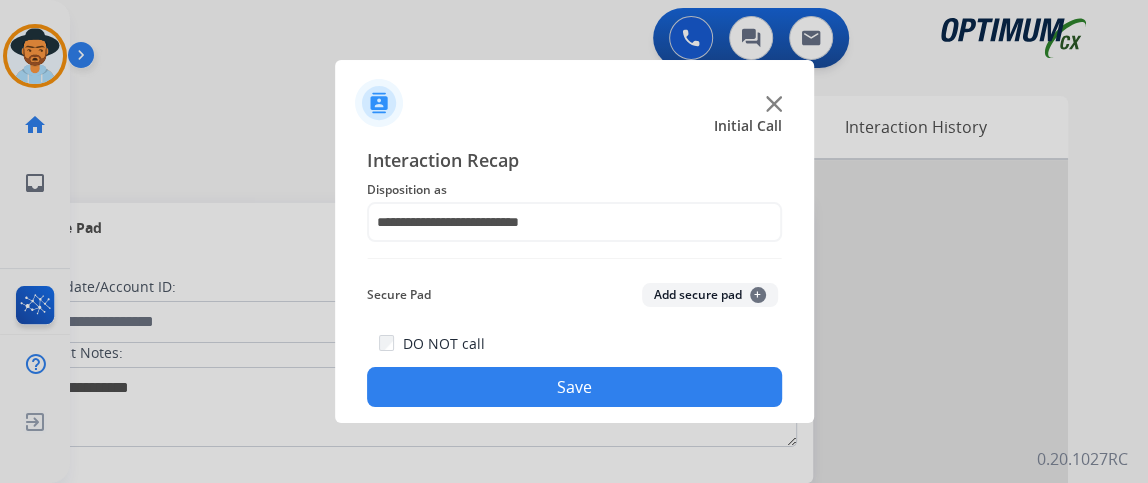 click on "**********" 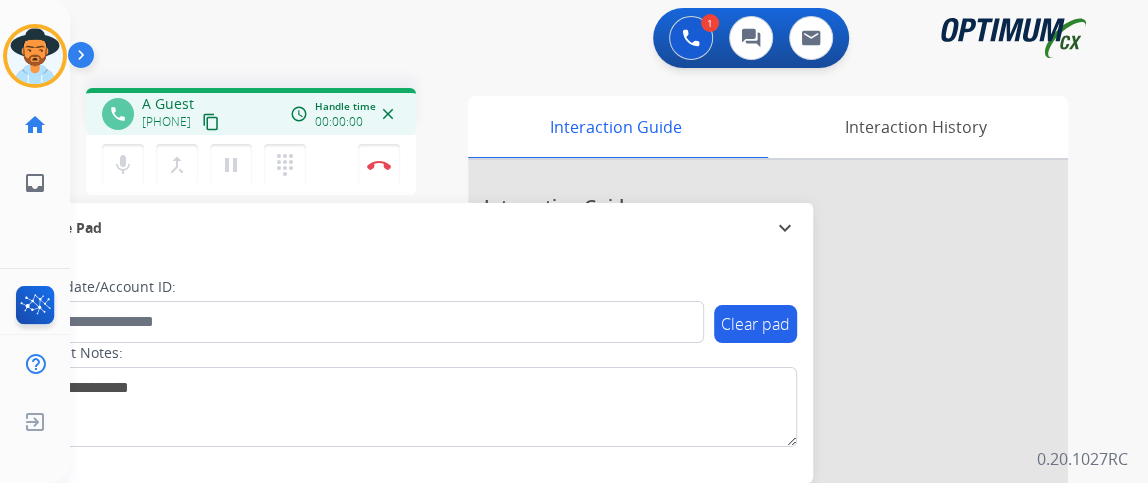 click on "content_copy" at bounding box center (211, 122) 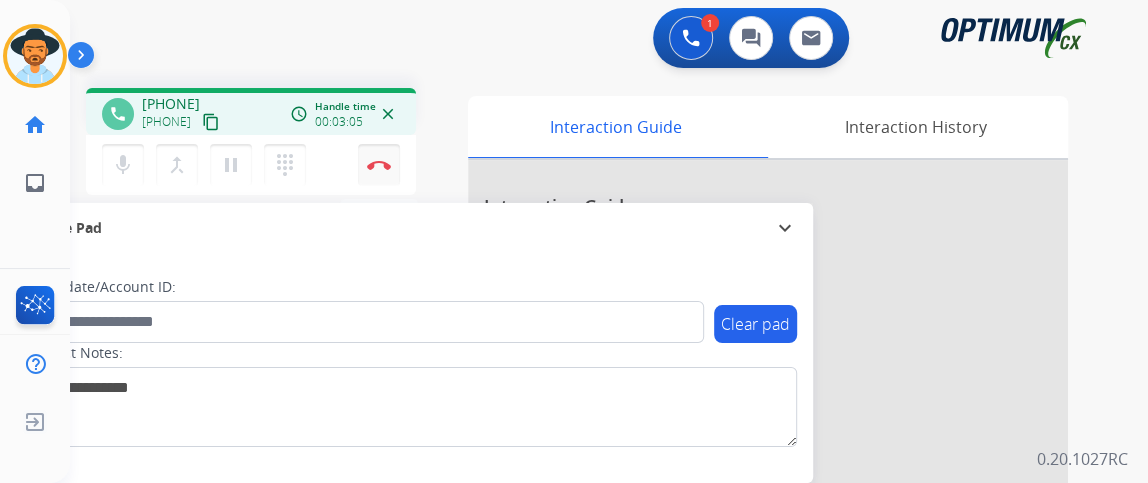 click on "Disconnect" at bounding box center [379, 165] 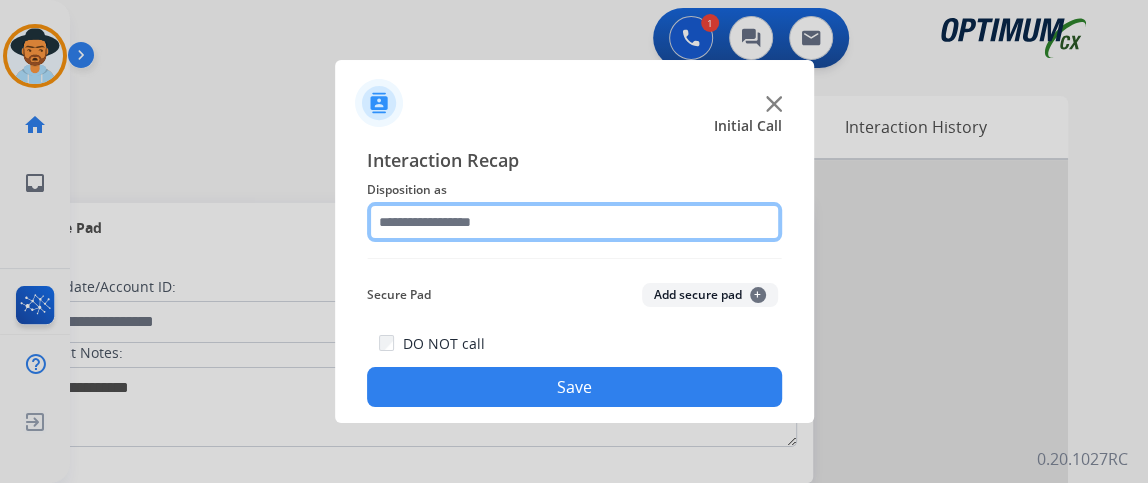 click 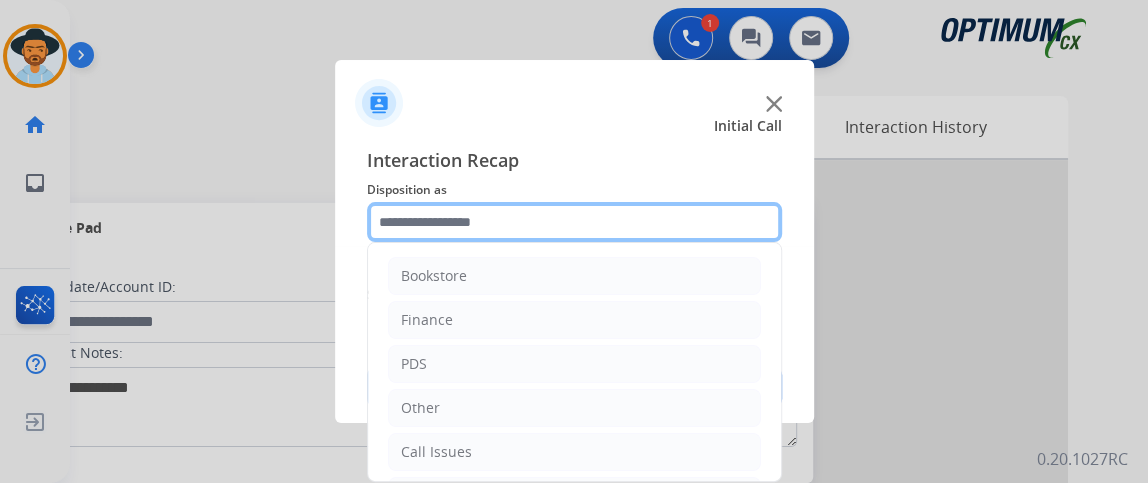 scroll, scrollTop: 131, scrollLeft: 0, axis: vertical 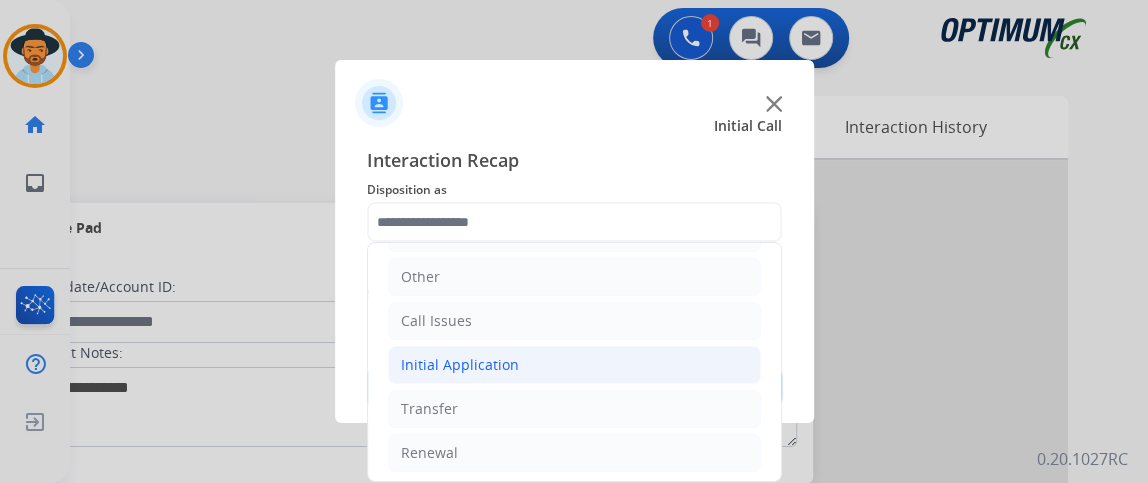 click on "Initial Application" 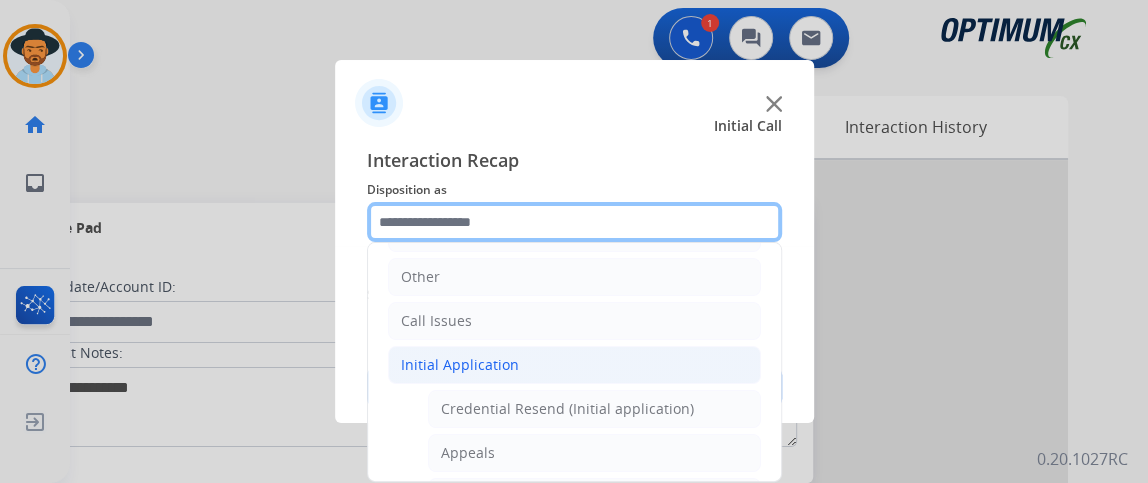 scroll, scrollTop: 194, scrollLeft: 0, axis: vertical 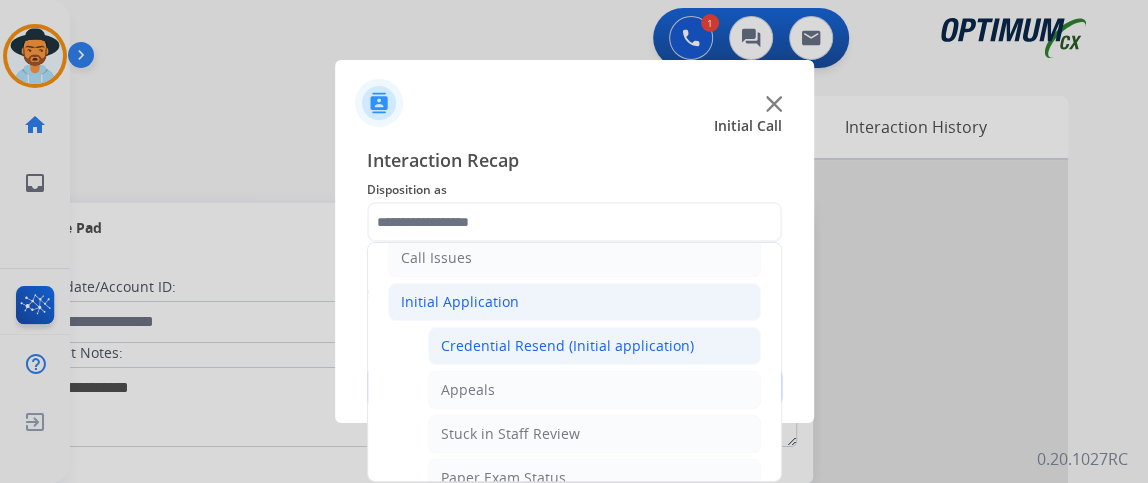 click on "Credential Resend (Initial application)" 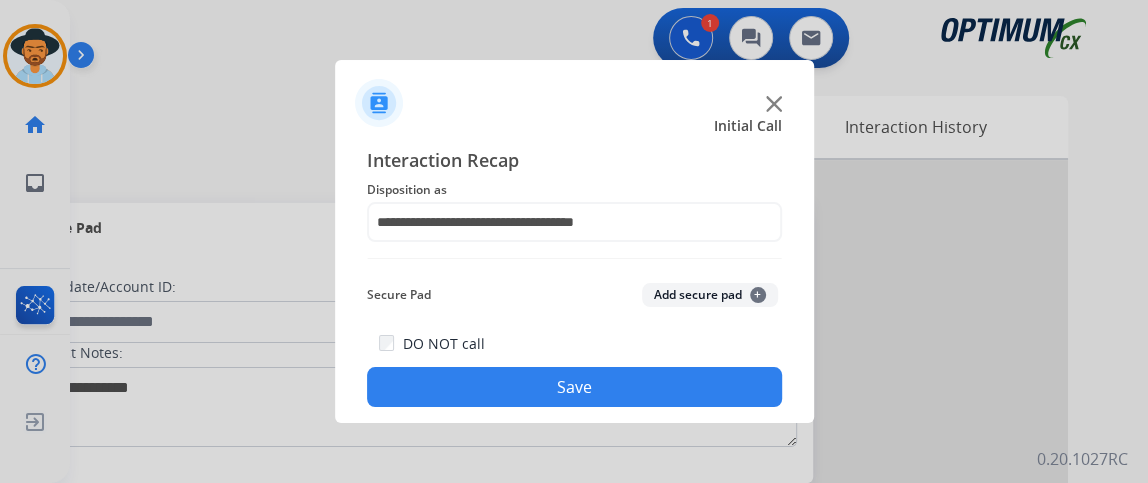 click on "Save" 